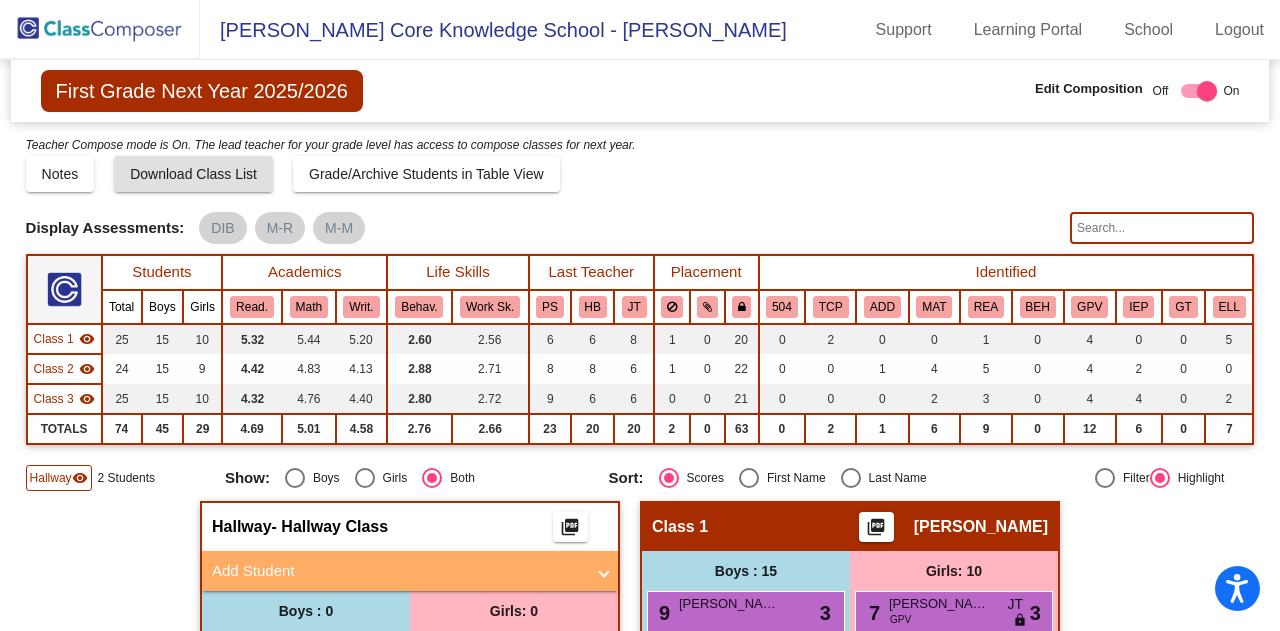 scroll, scrollTop: 0, scrollLeft: 0, axis: both 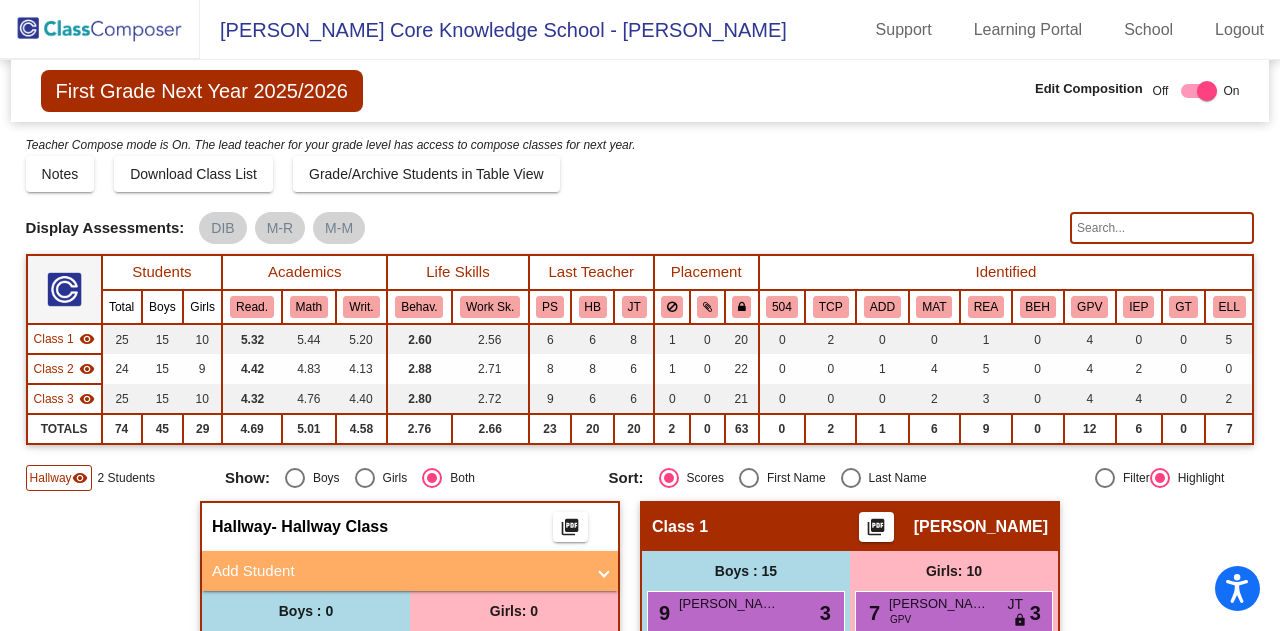 click 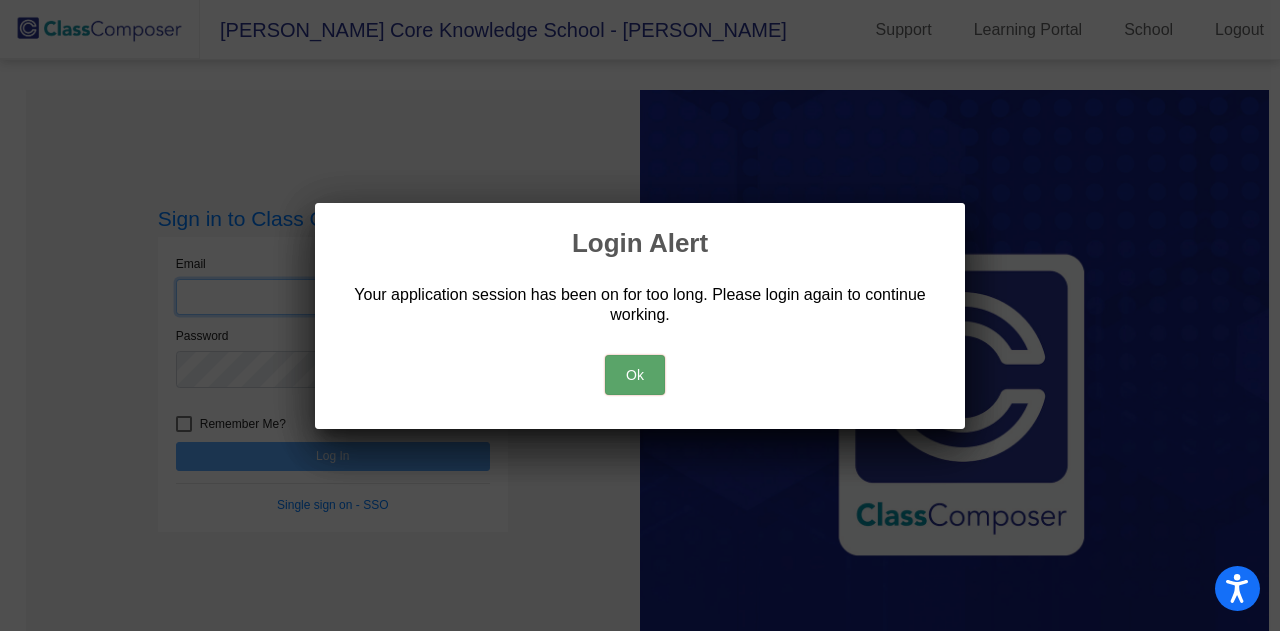 type 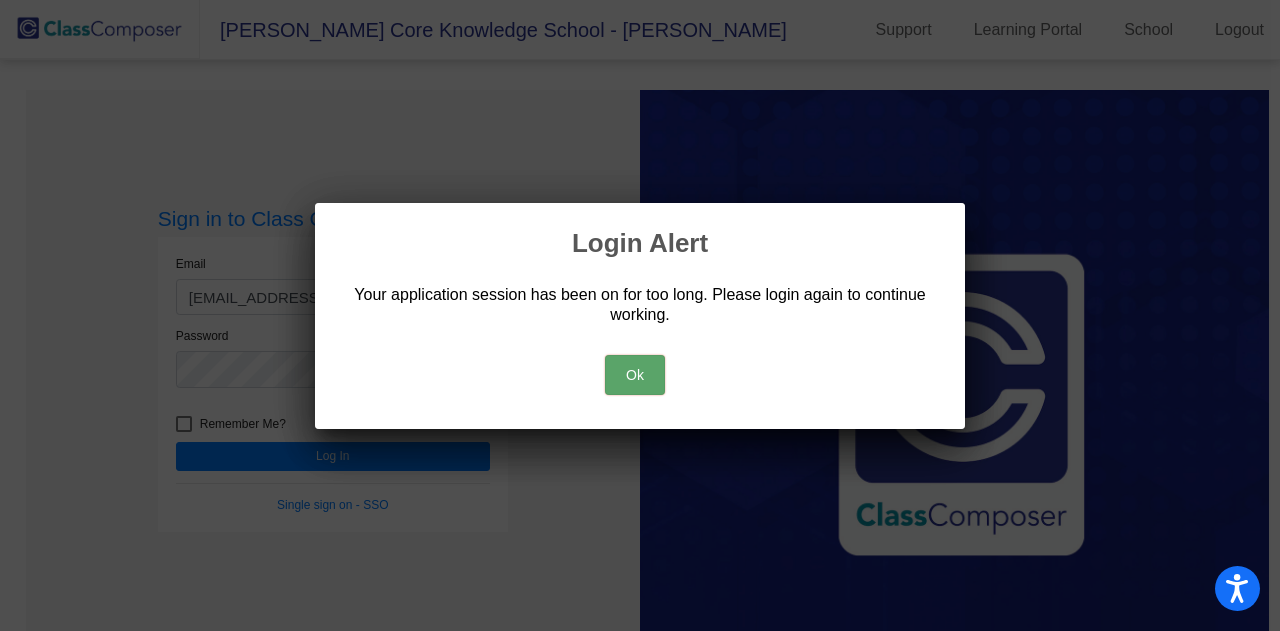 click on "Ok" at bounding box center [635, 375] 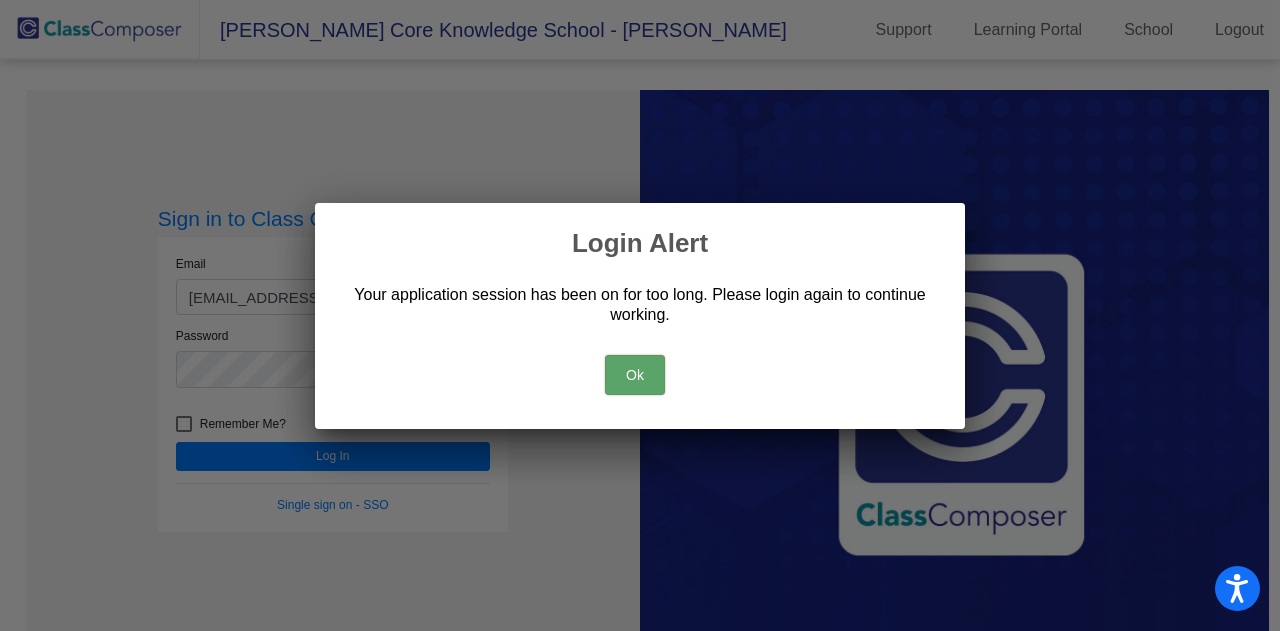 click on "Ok" at bounding box center (635, 375) 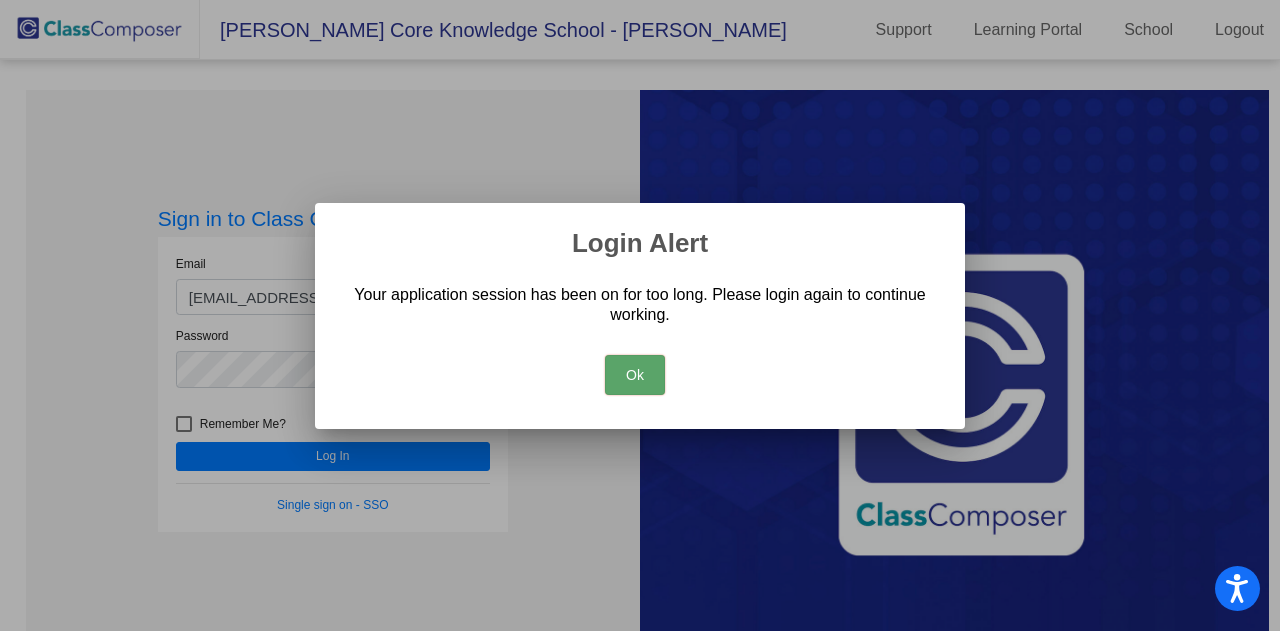 click on "Ok" at bounding box center [635, 375] 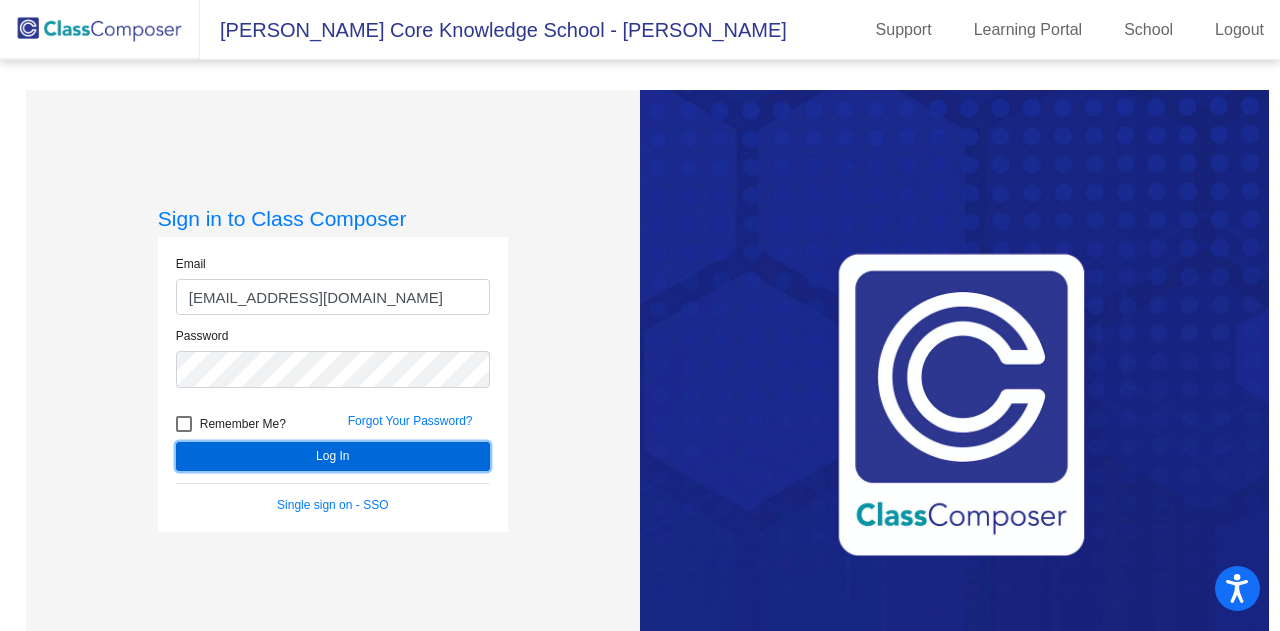 click on "Log In" 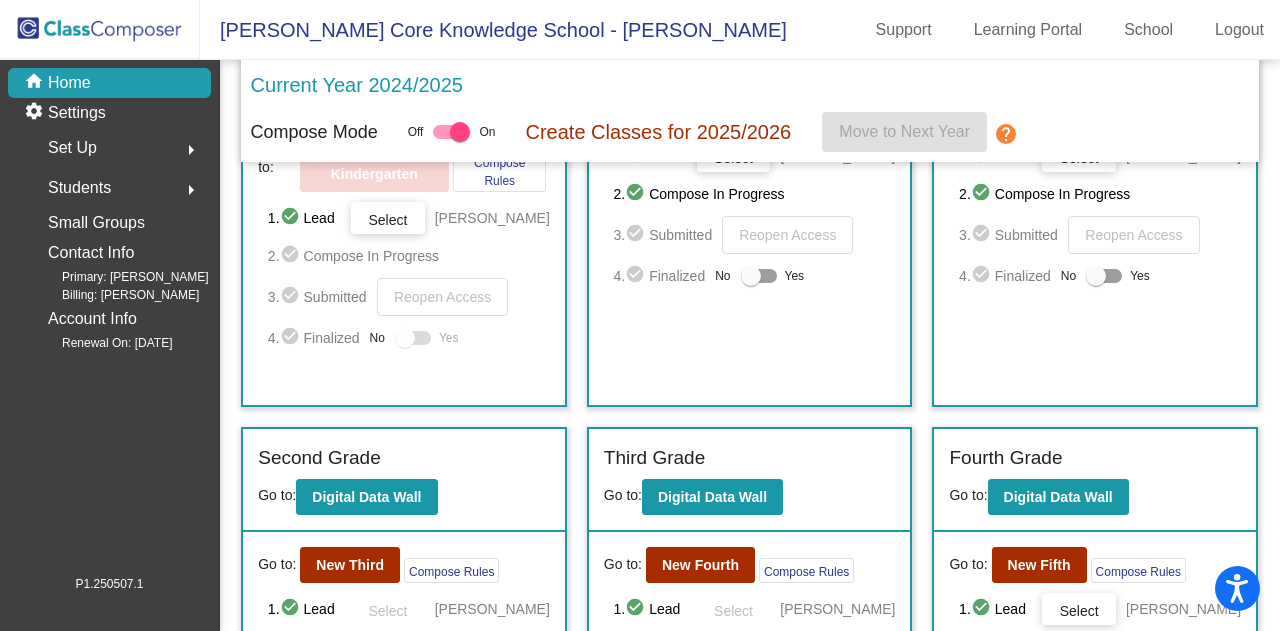 scroll, scrollTop: 300, scrollLeft: 0, axis: vertical 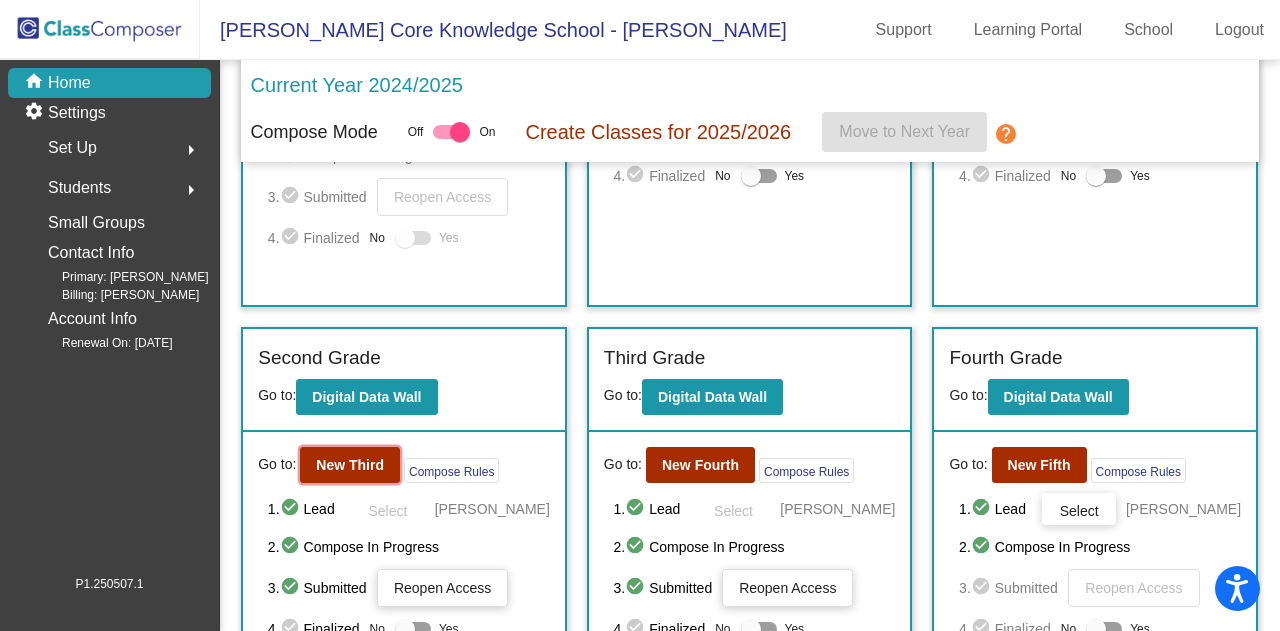 click on "New Third" 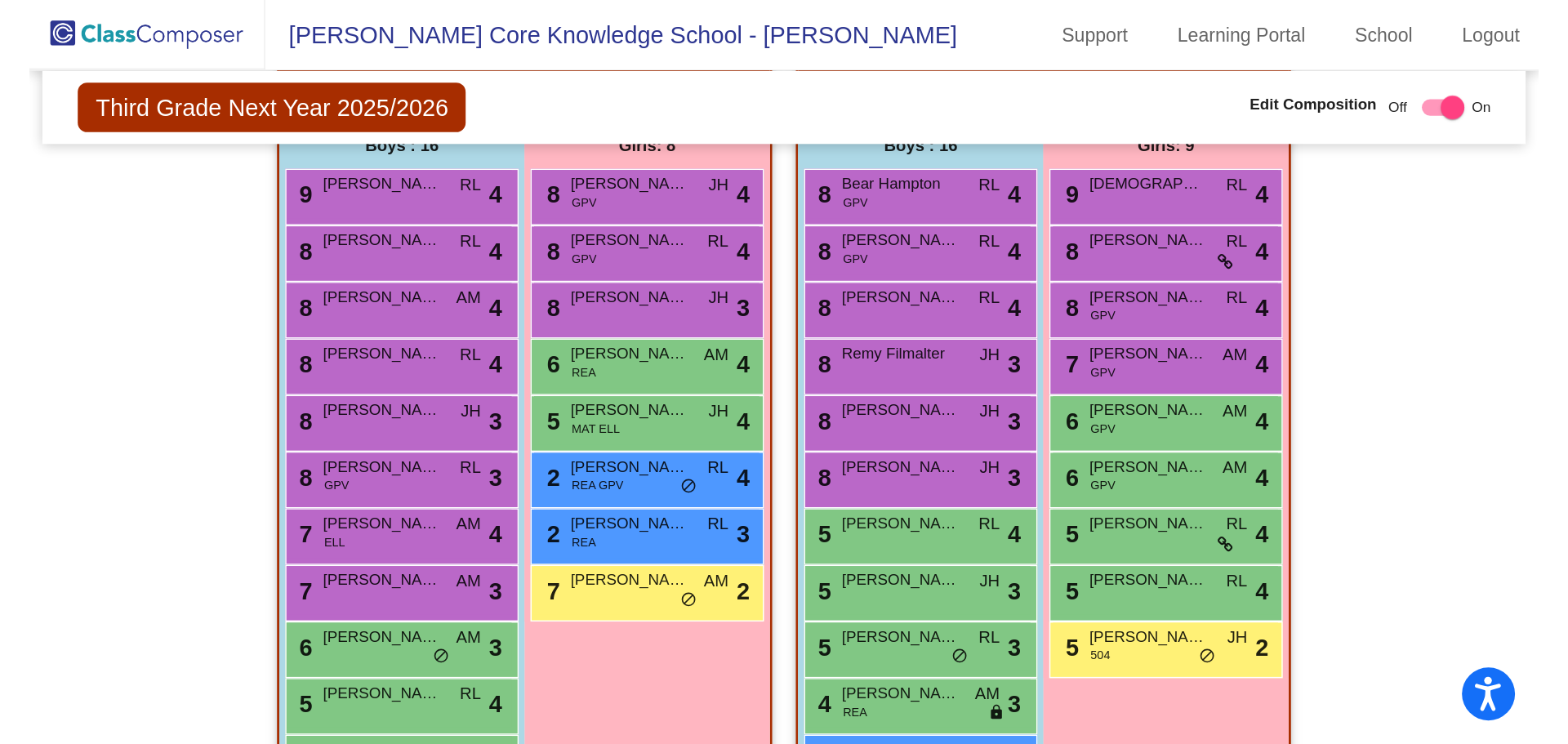 scroll, scrollTop: 0, scrollLeft: 0, axis: both 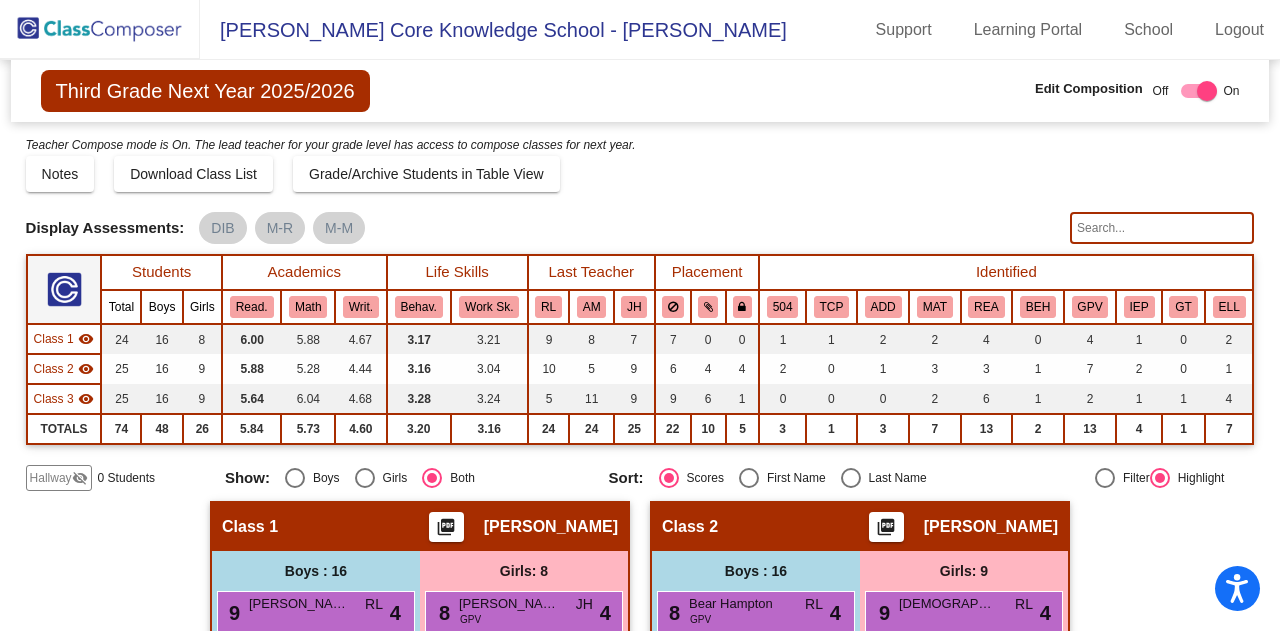 click on "Download Class List" 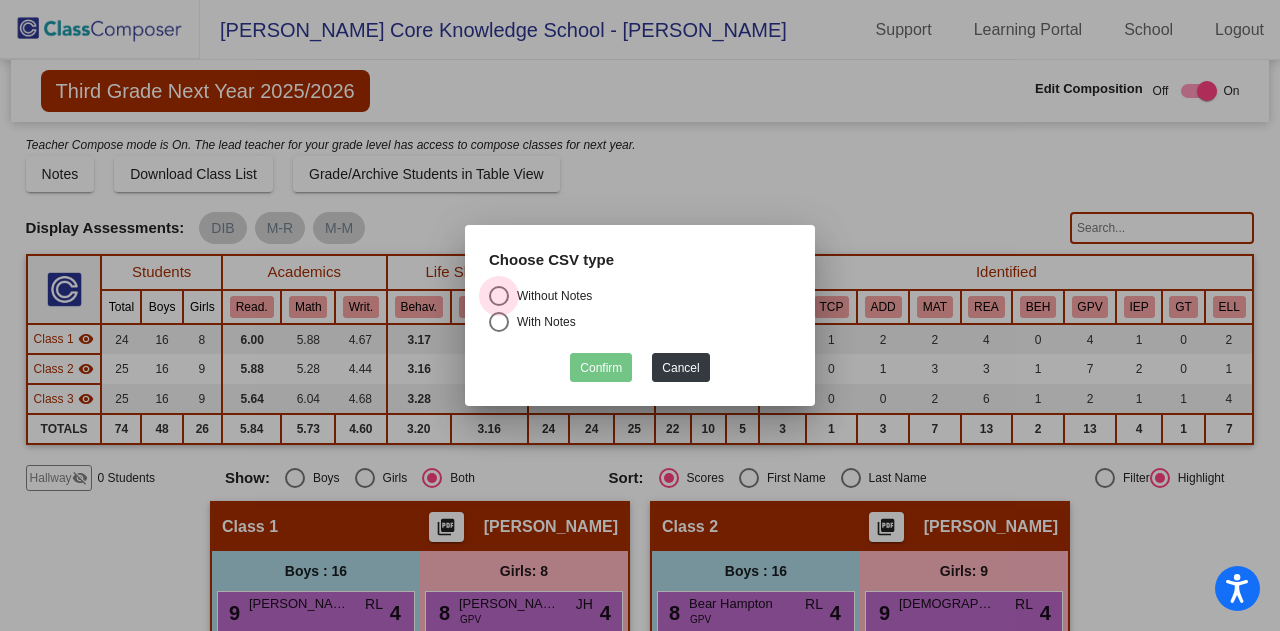 click at bounding box center (499, 296) 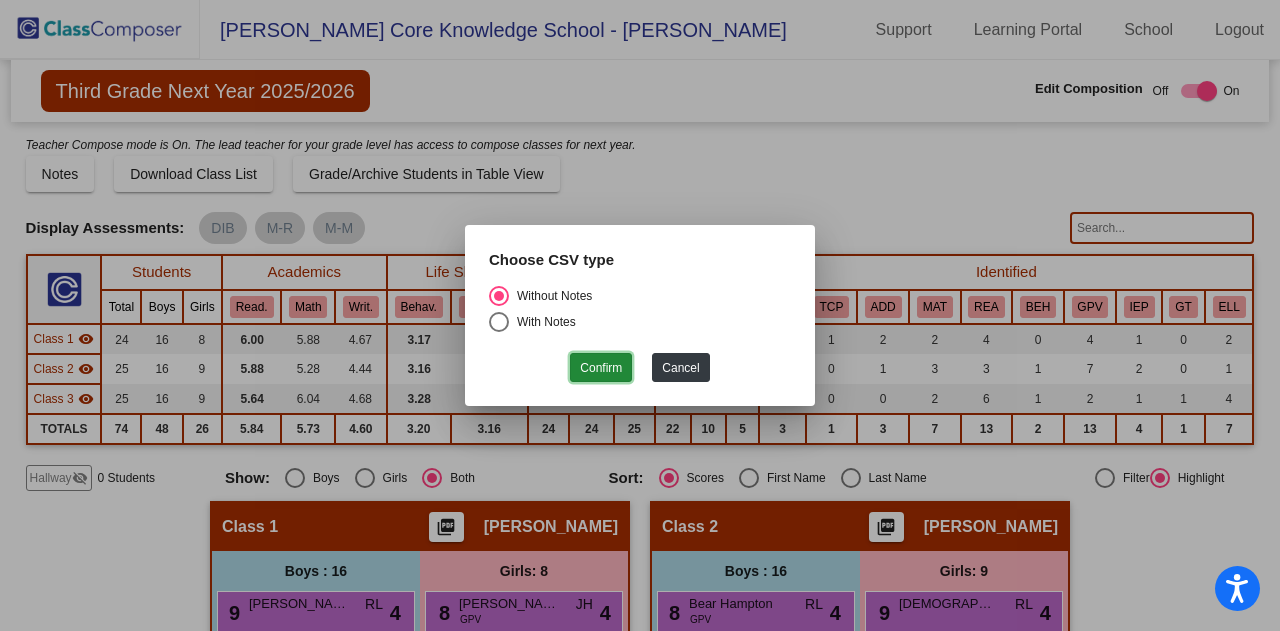 click on "Confirm" at bounding box center [601, 367] 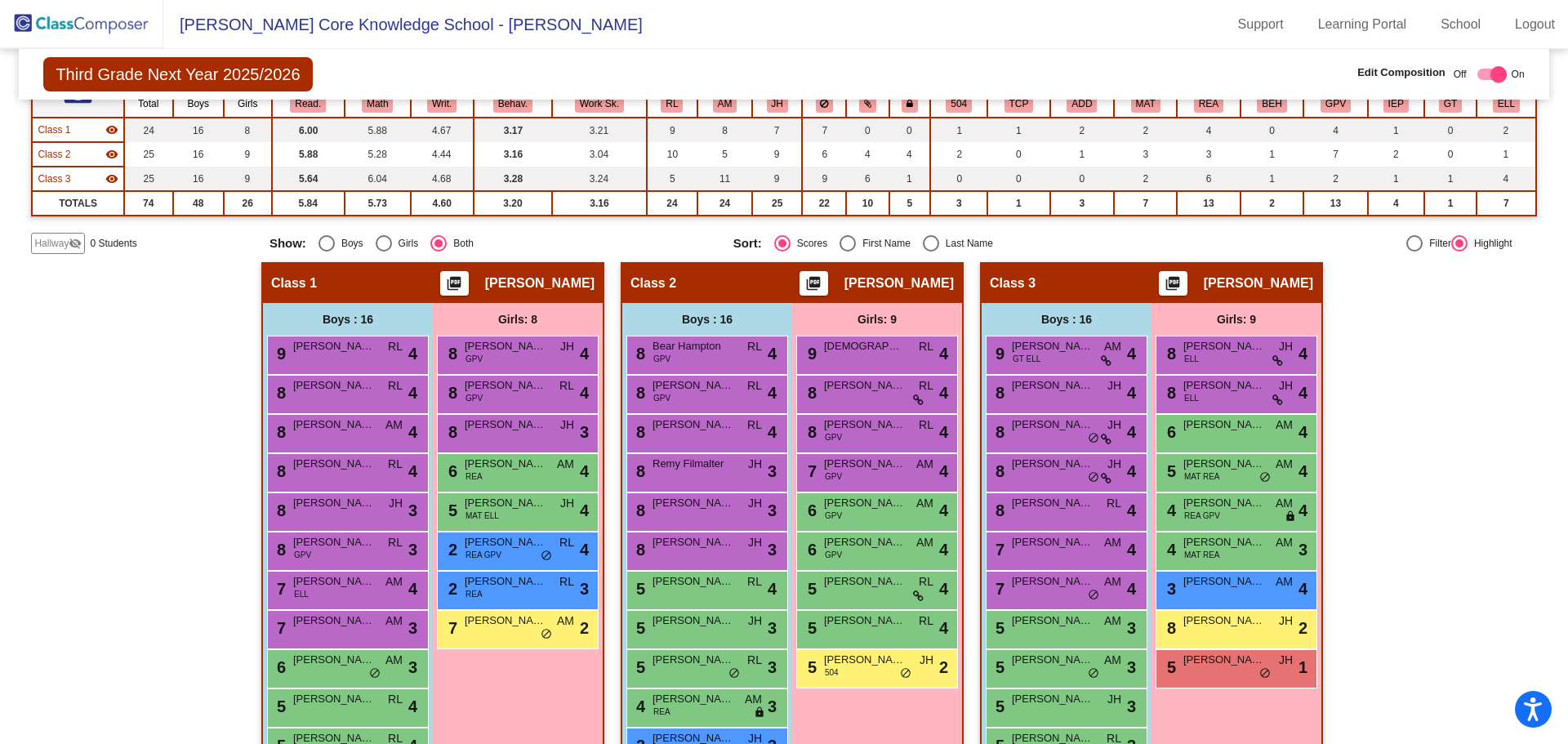 scroll, scrollTop: 65, scrollLeft: 0, axis: vertical 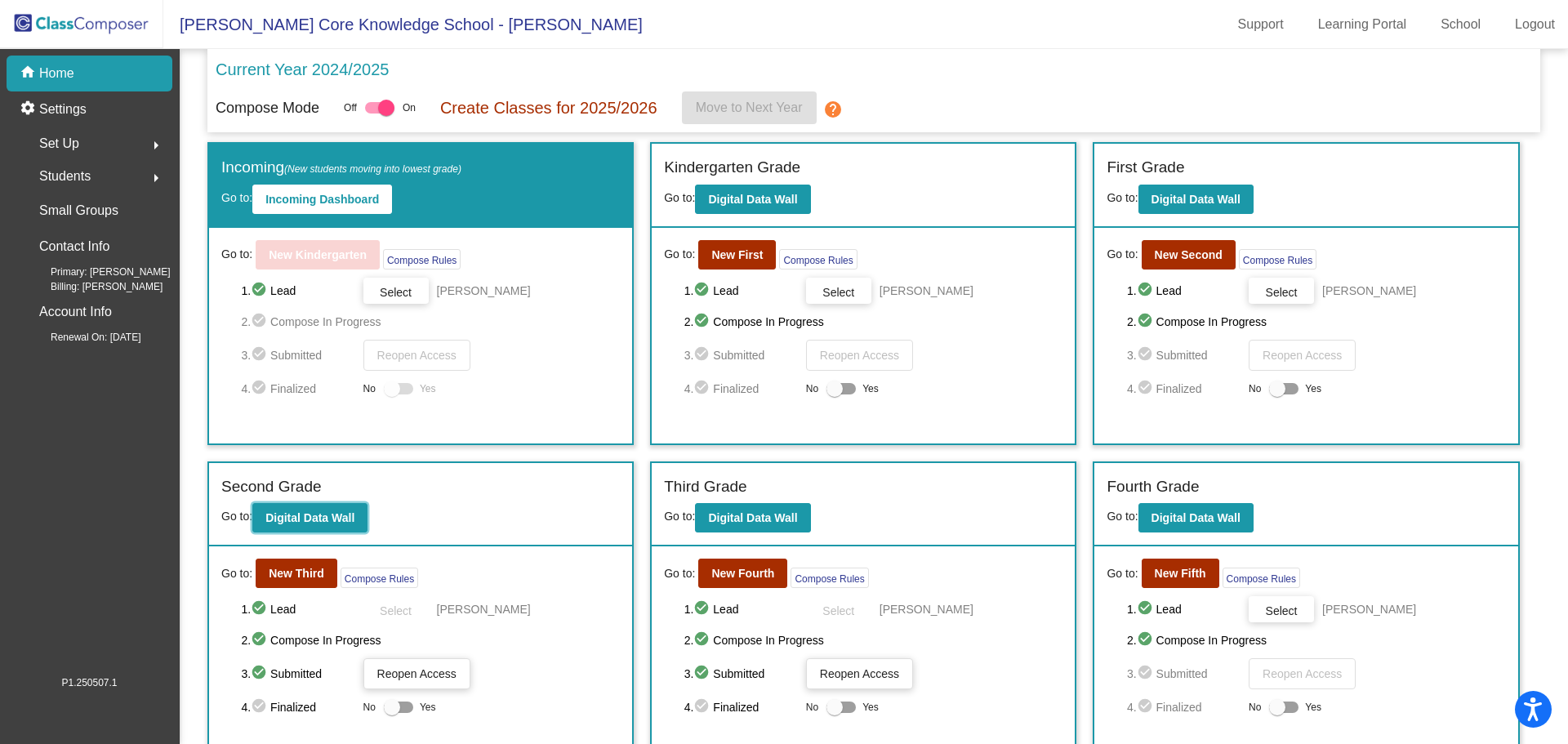 click on "Digital Data Wall" 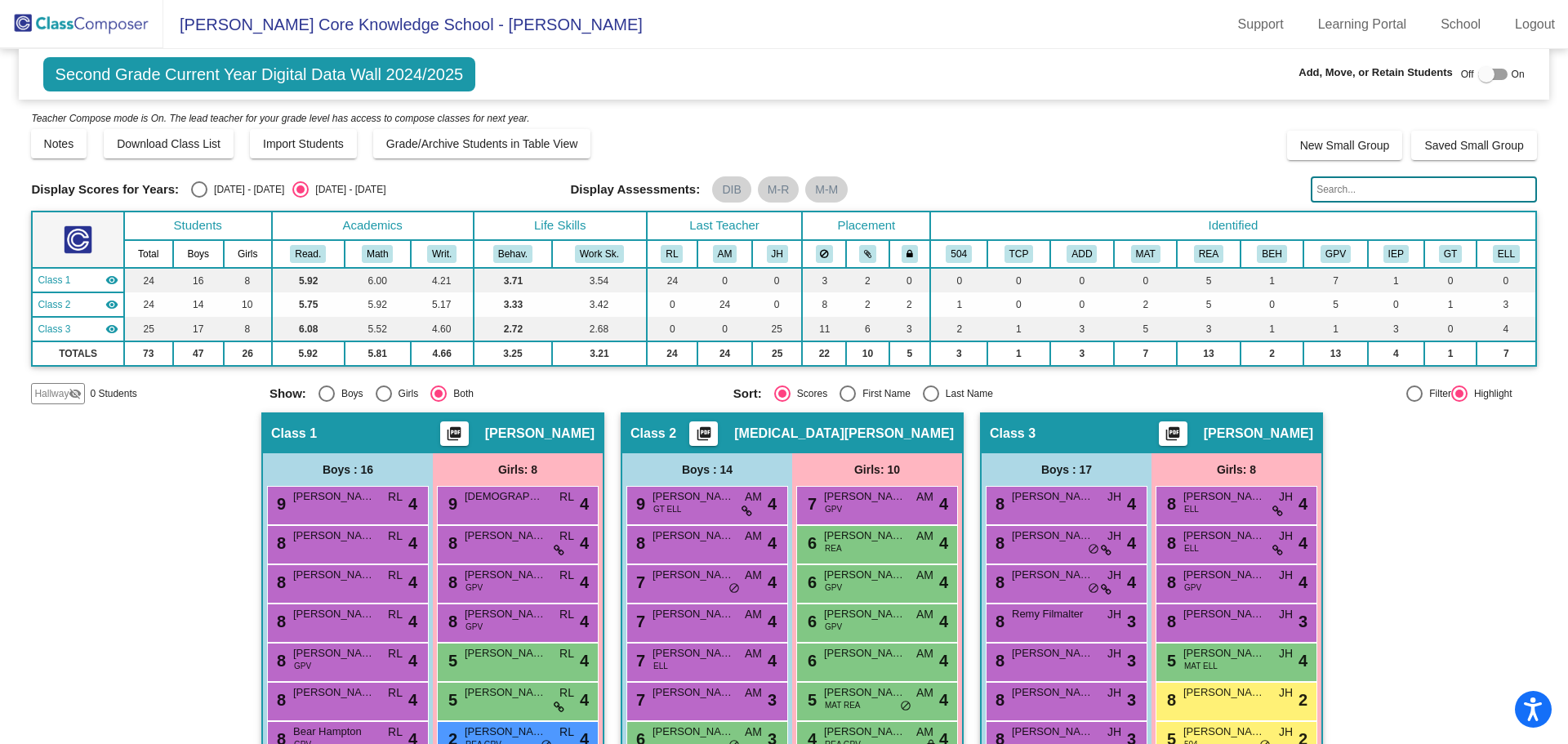 click on "Hallway" 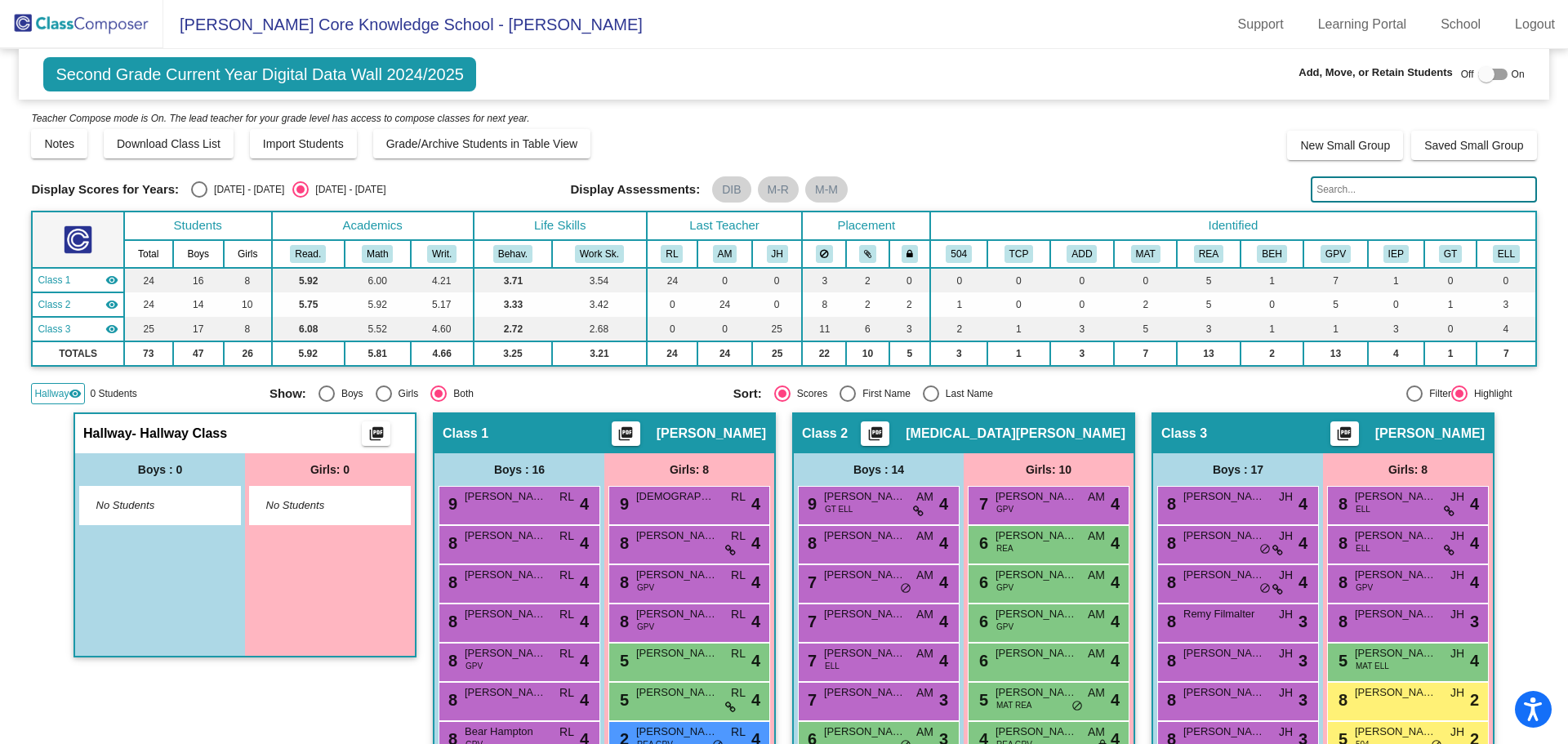 click at bounding box center (1493, 74) 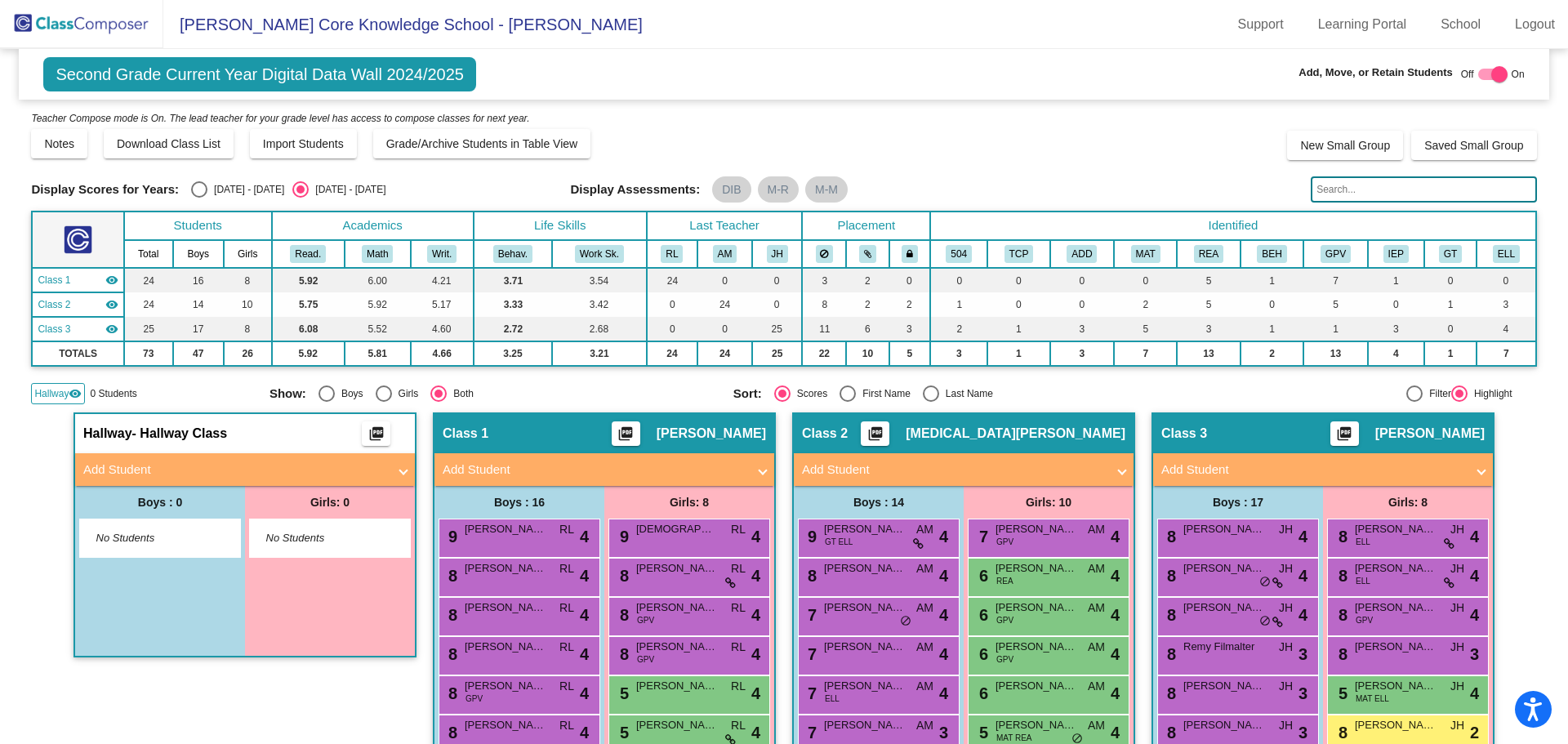 click on "Add Student" at bounding box center [242, 470] 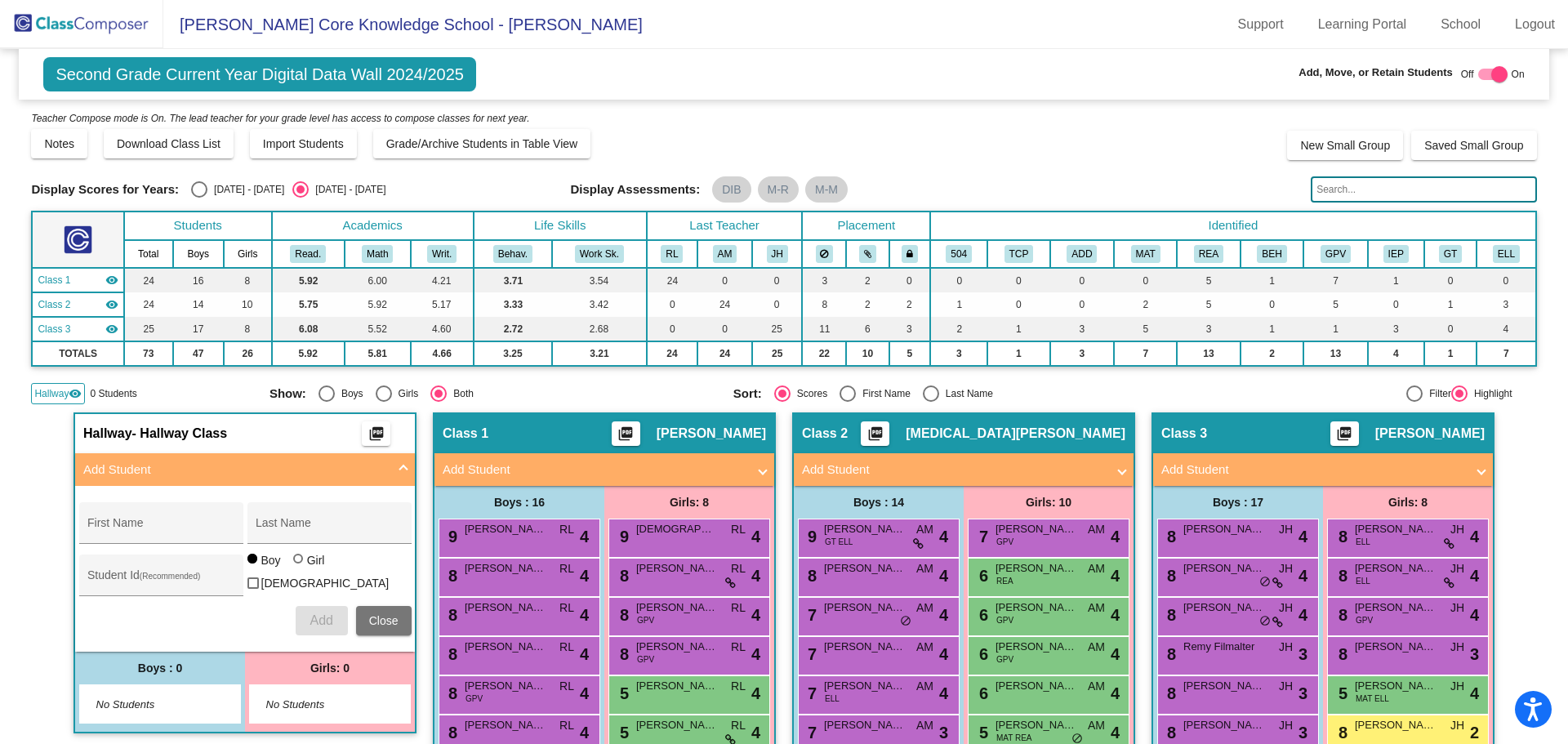 click on "First Name" at bounding box center [161, 528] 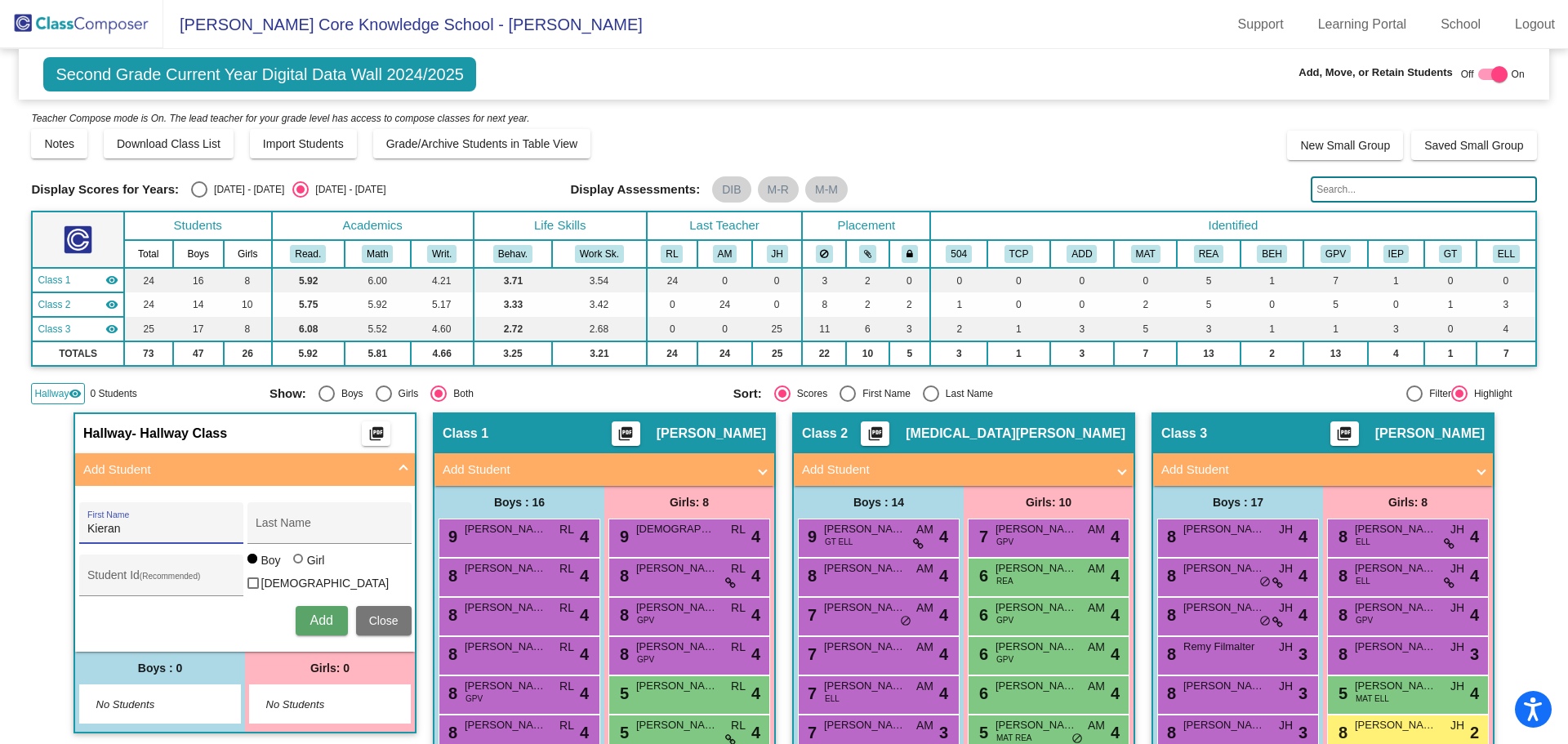 type on "Kieran" 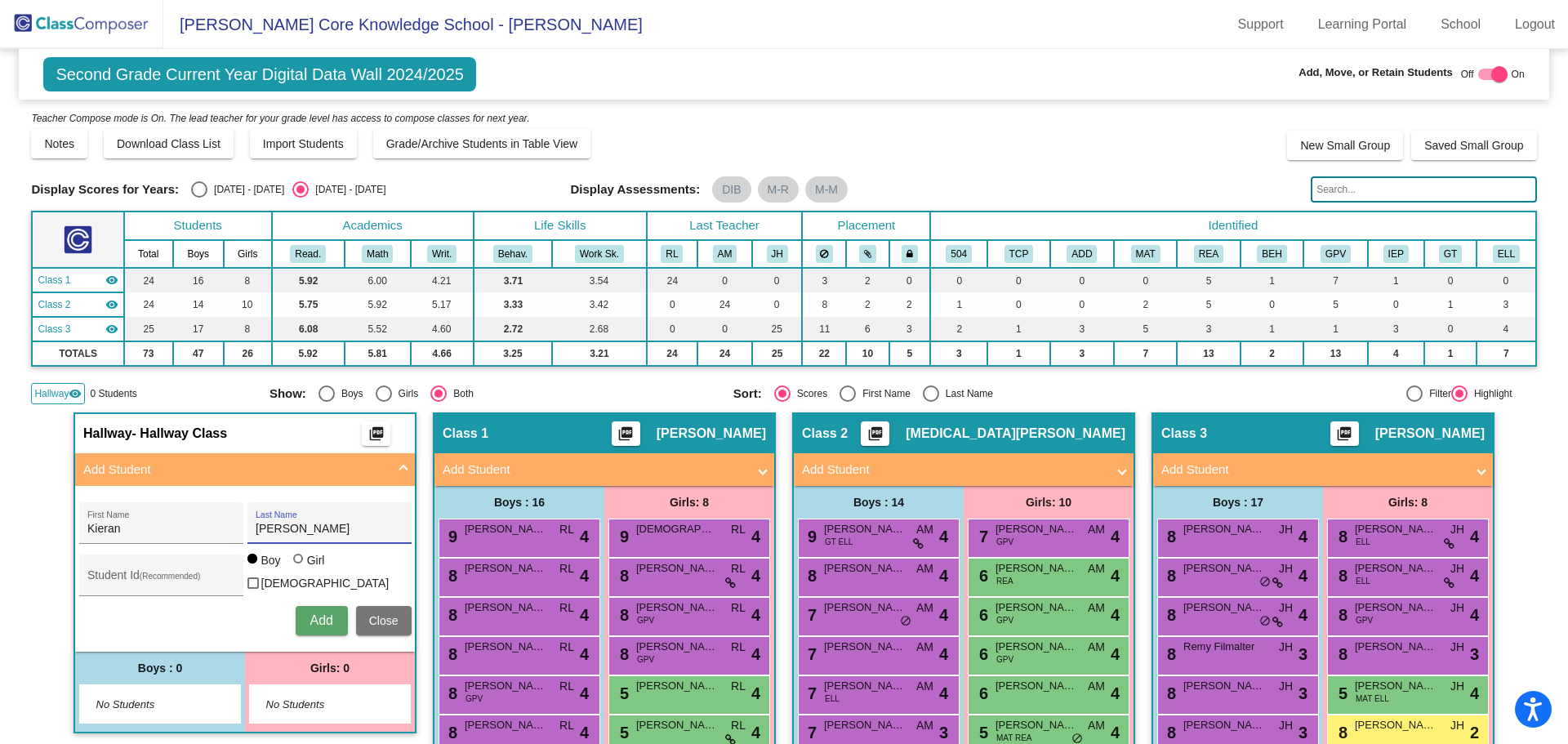 type on "McGuinness" 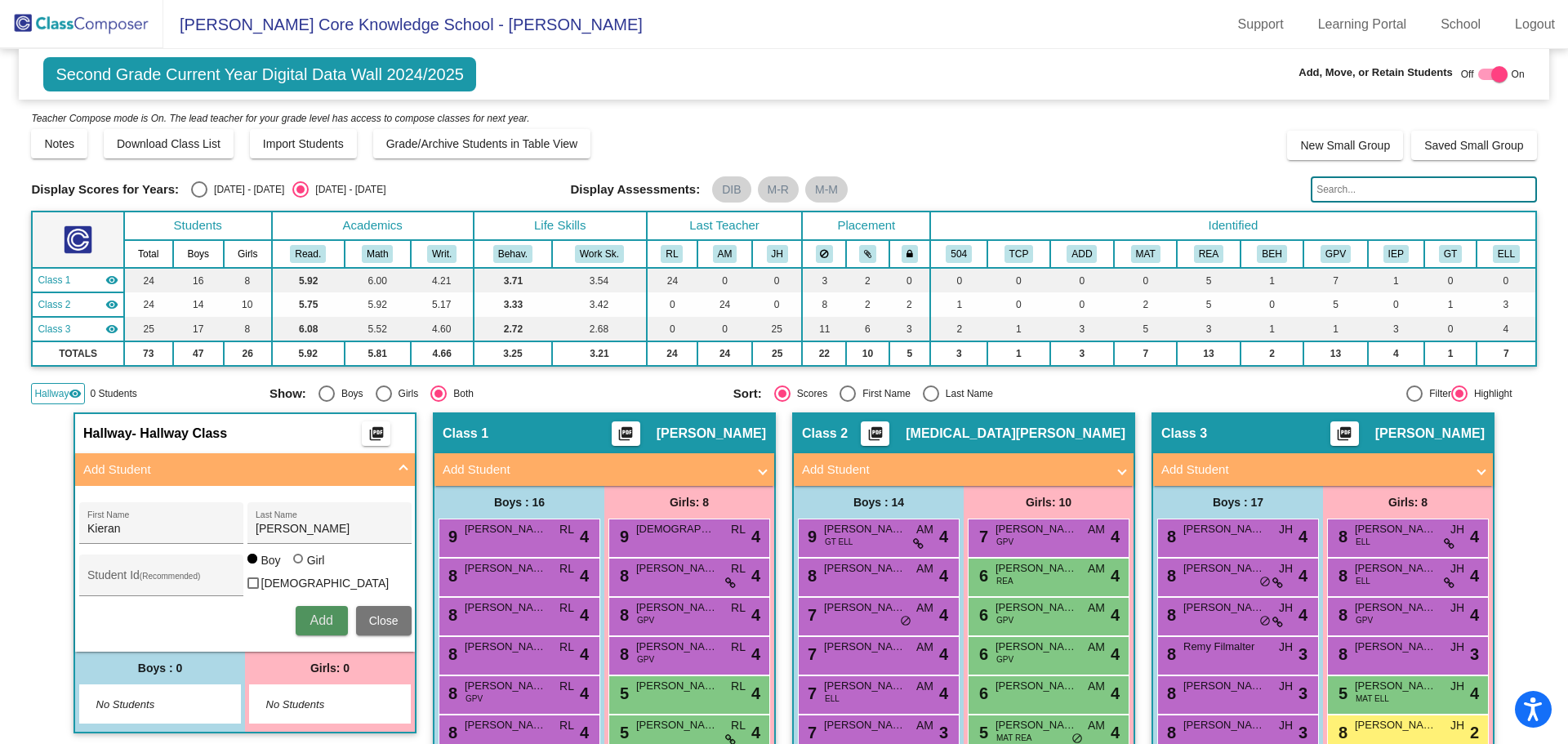 type 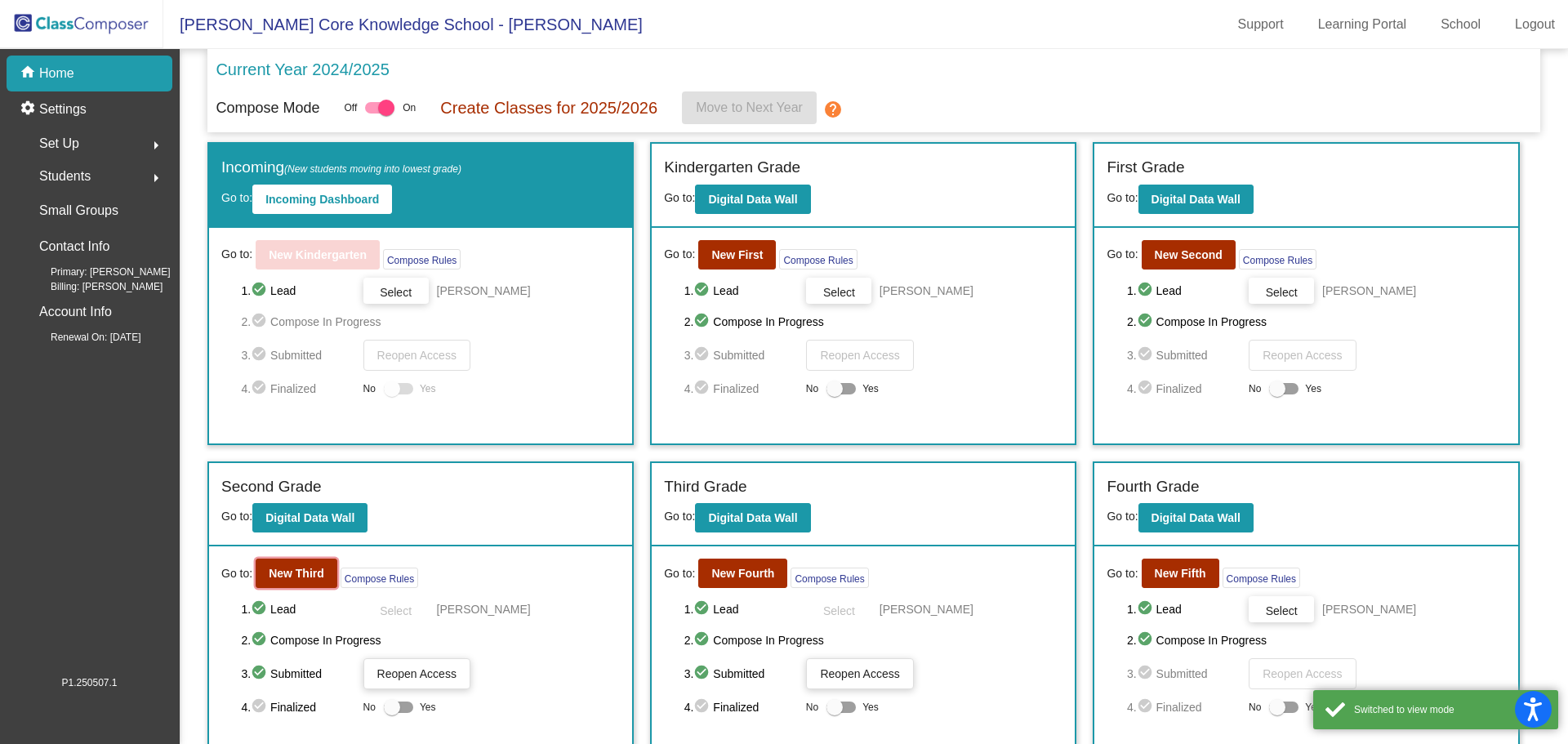 click on "New Third" 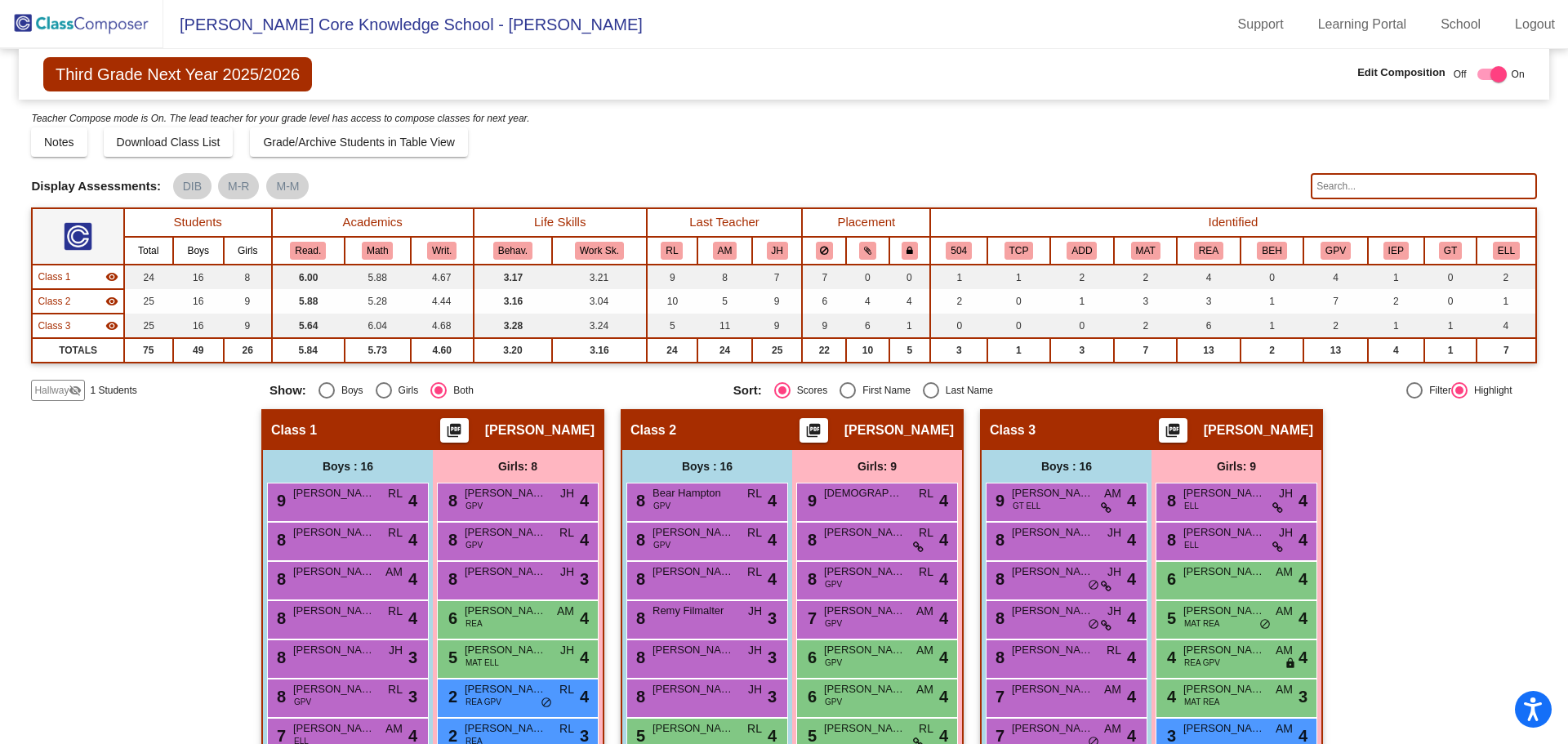 click on "Hallway" 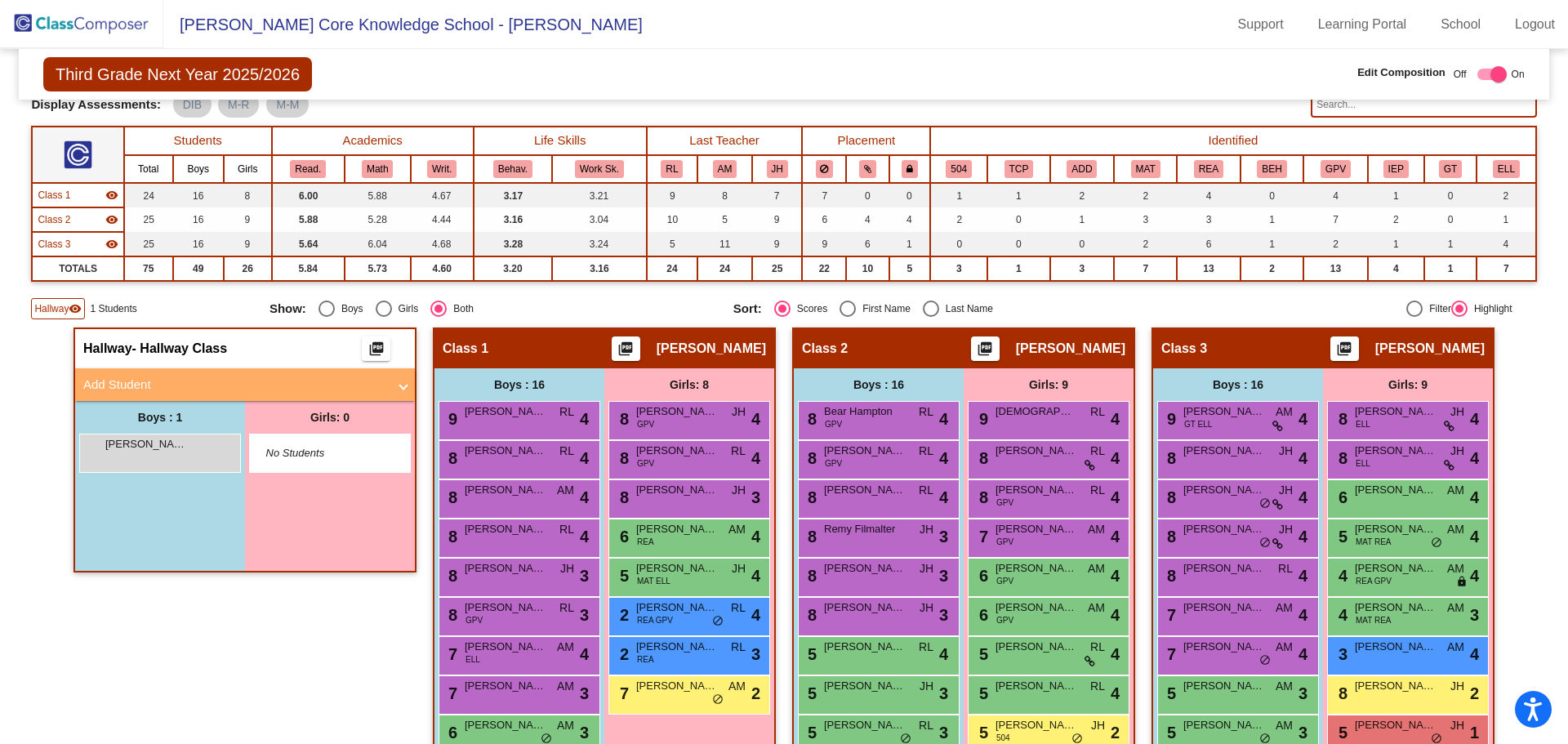scroll, scrollTop: 163, scrollLeft: 0, axis: vertical 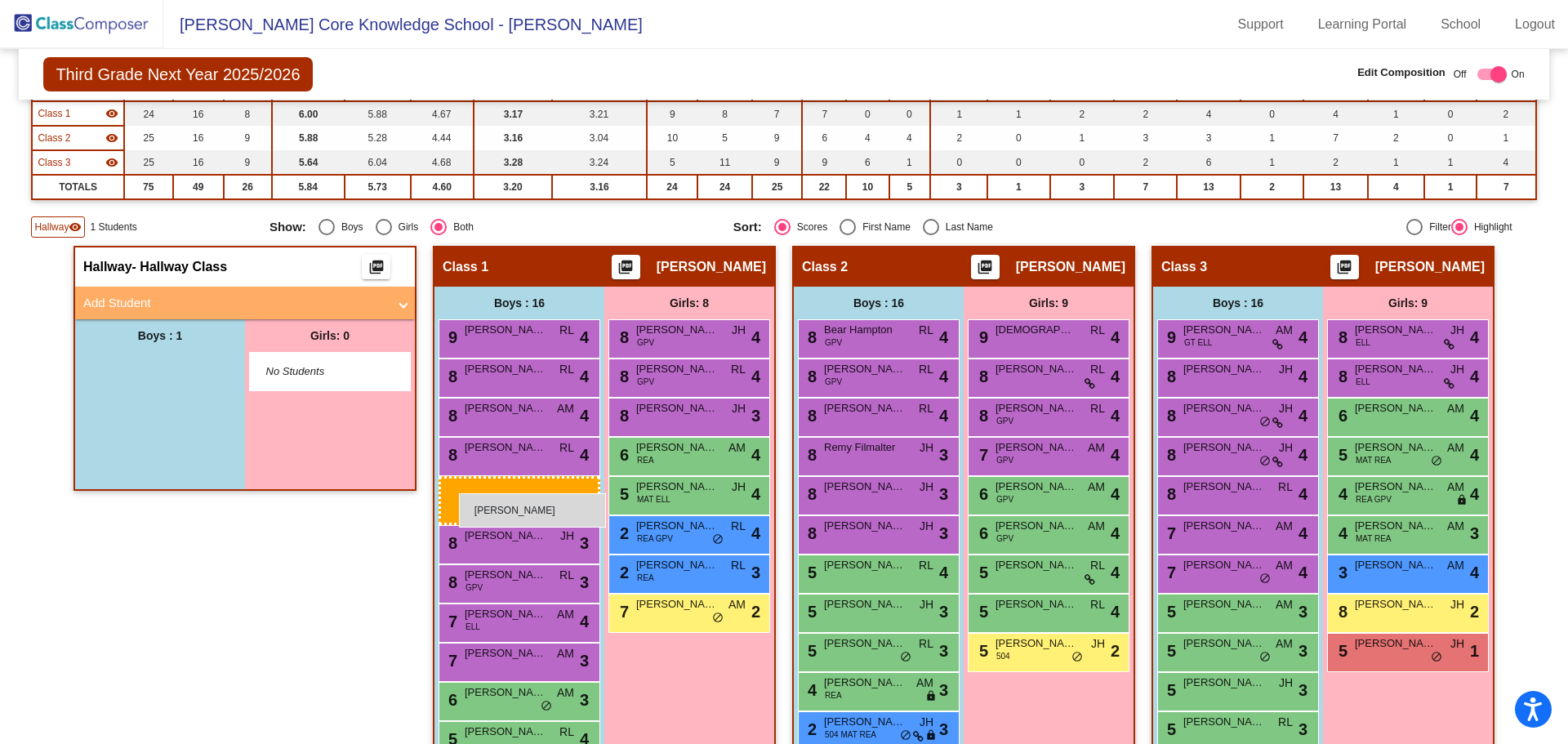 drag, startPoint x: 185, startPoint y: 375, endPoint x: 459, endPoint y: 493, distance: 298.32868 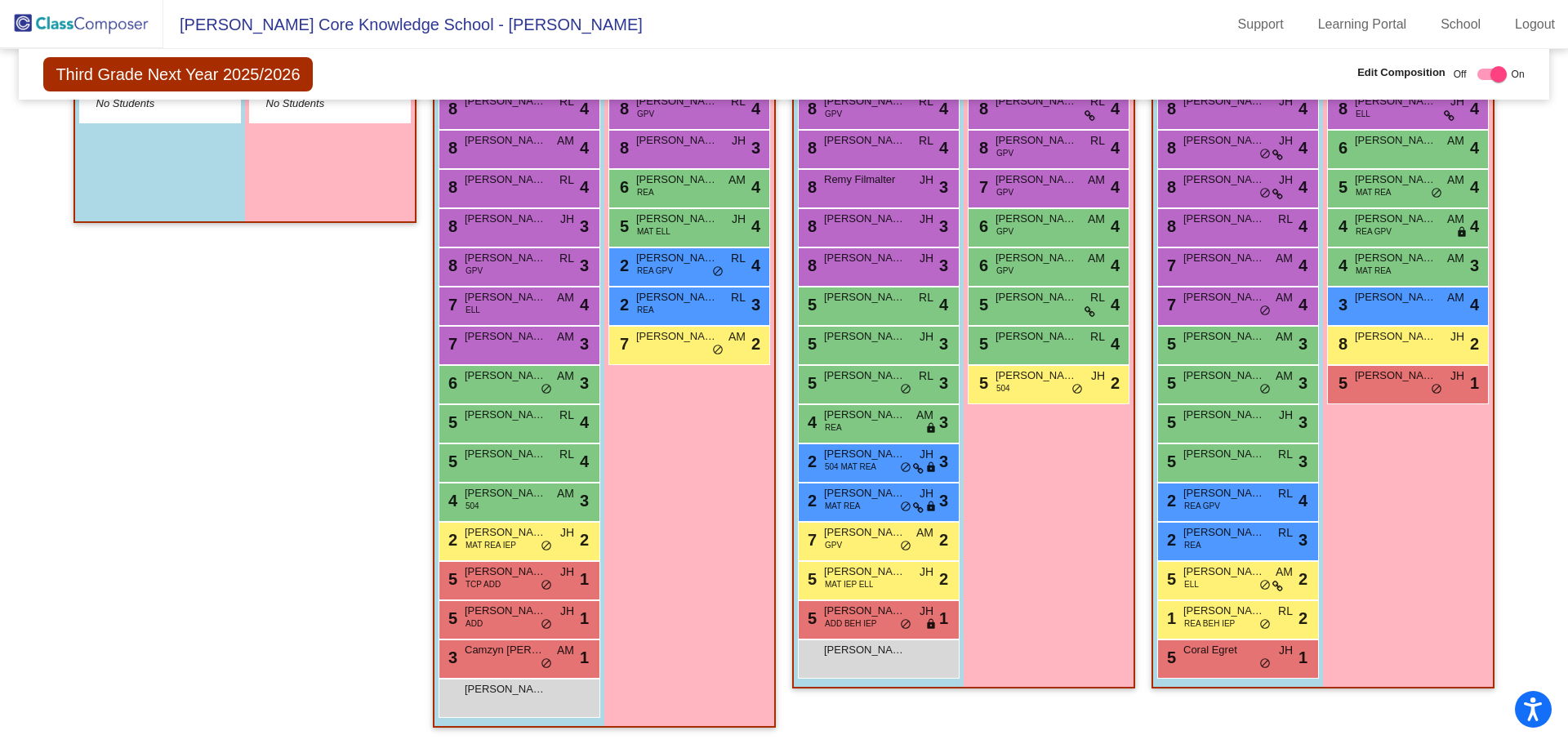 scroll, scrollTop: 0, scrollLeft: 0, axis: both 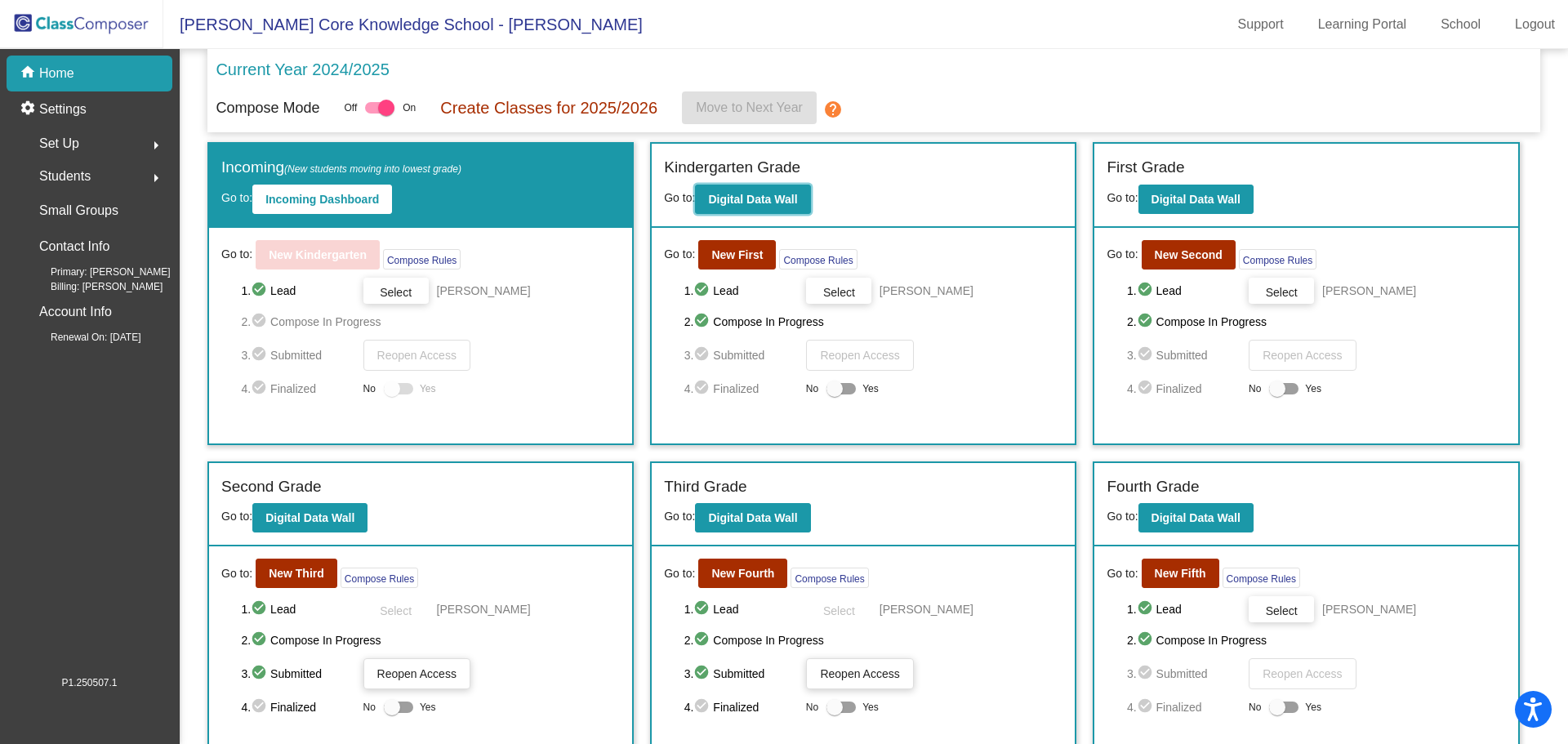 click on "Digital Data Wall" 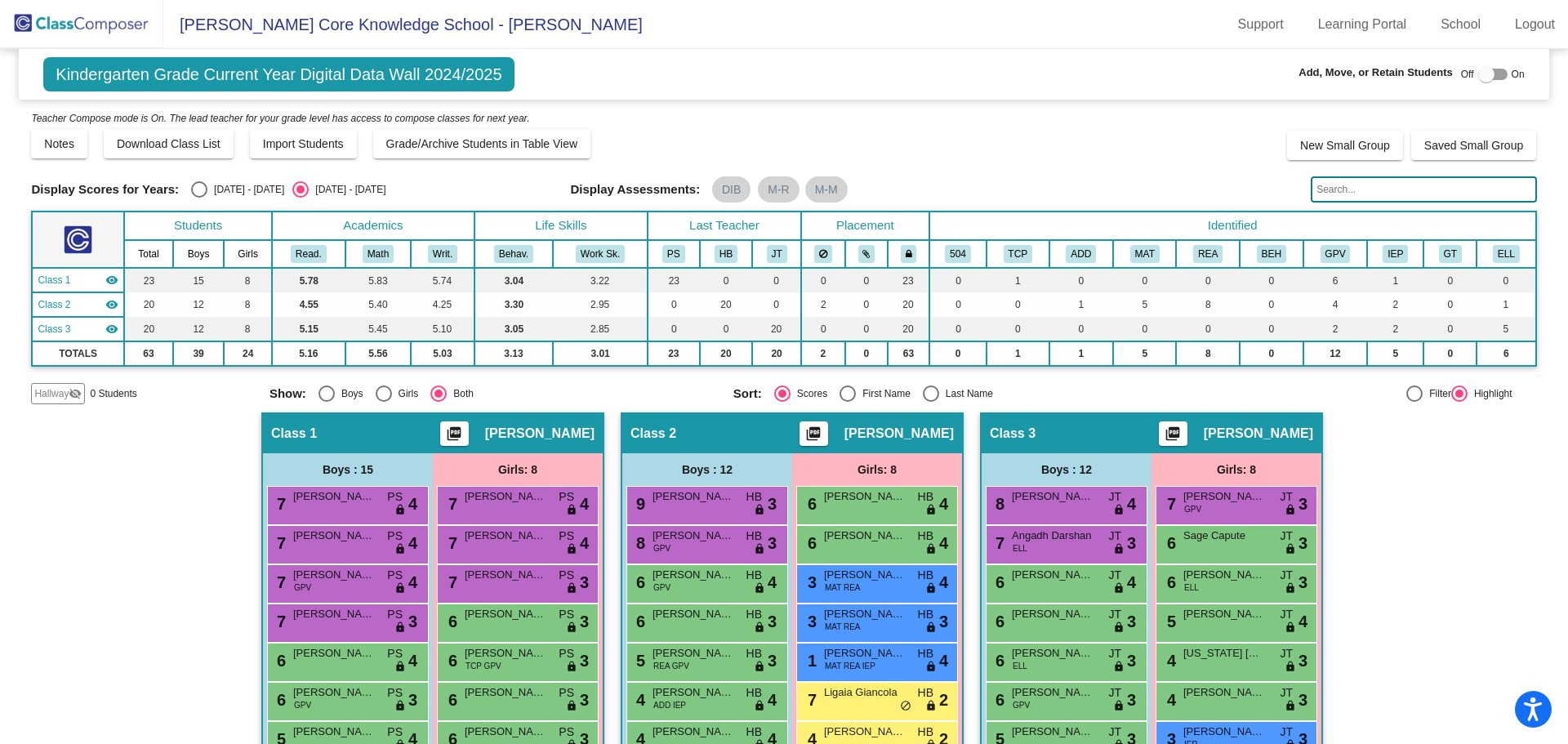 click on "Hallway" 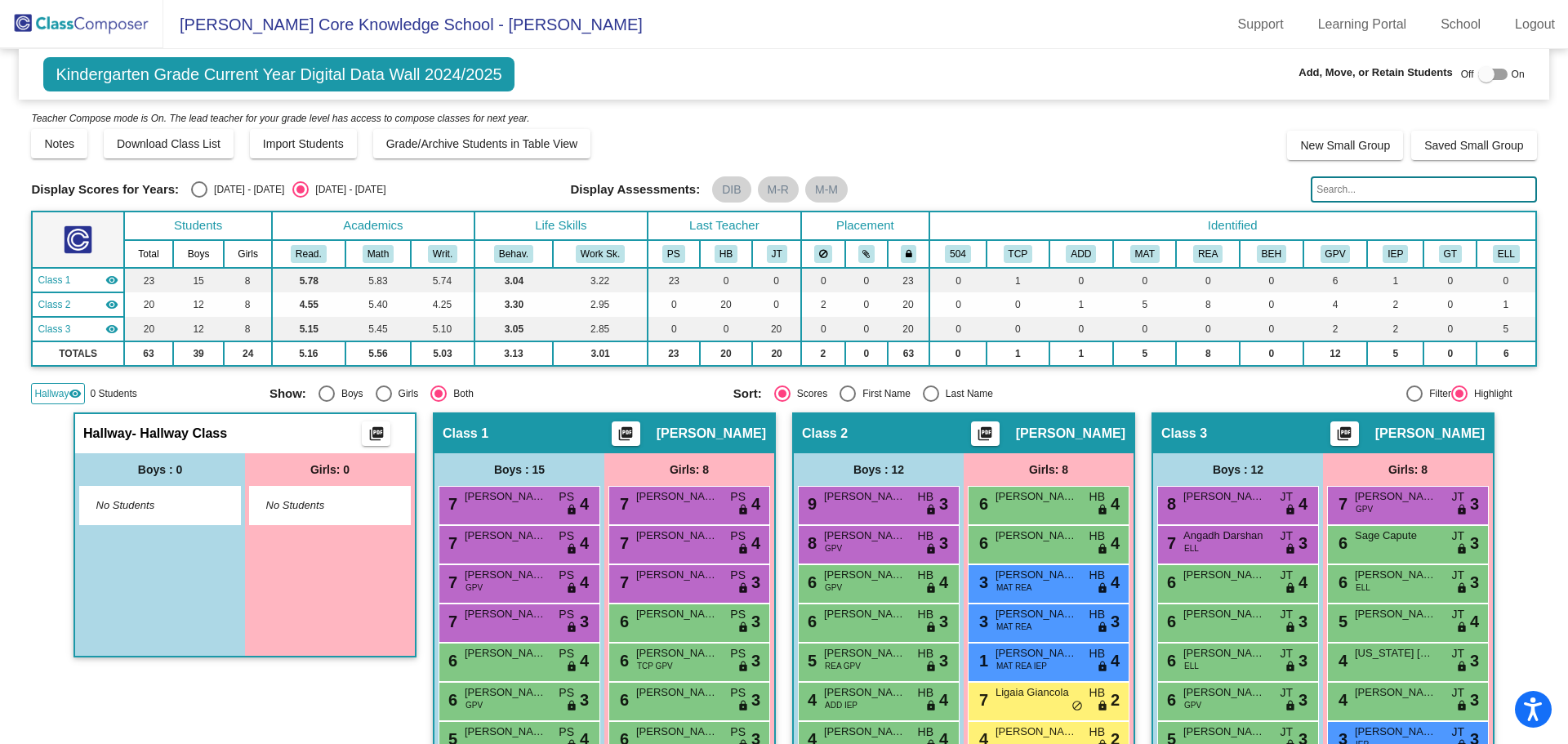 click at bounding box center [1486, 74] 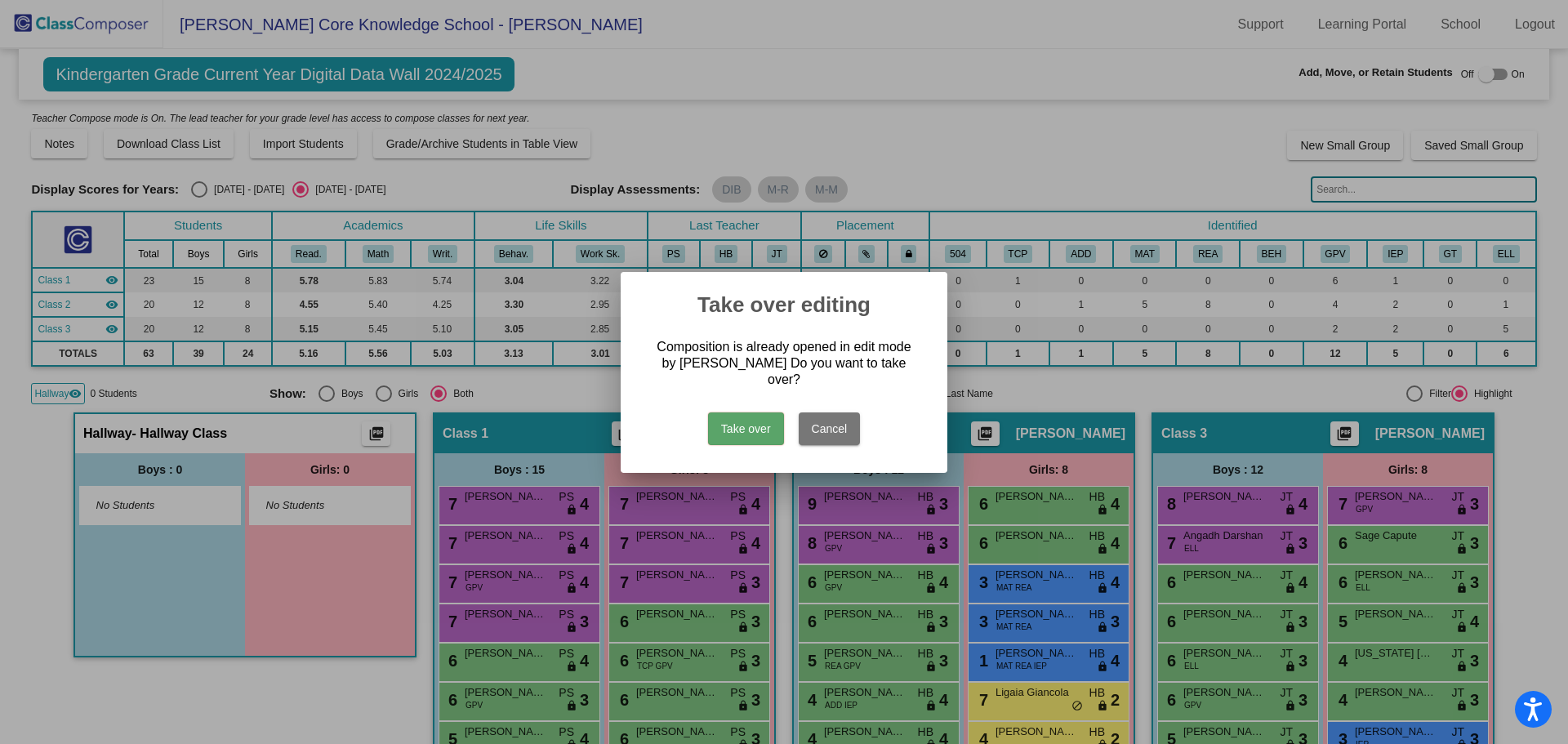 click on "Take over" at bounding box center [746, 429] 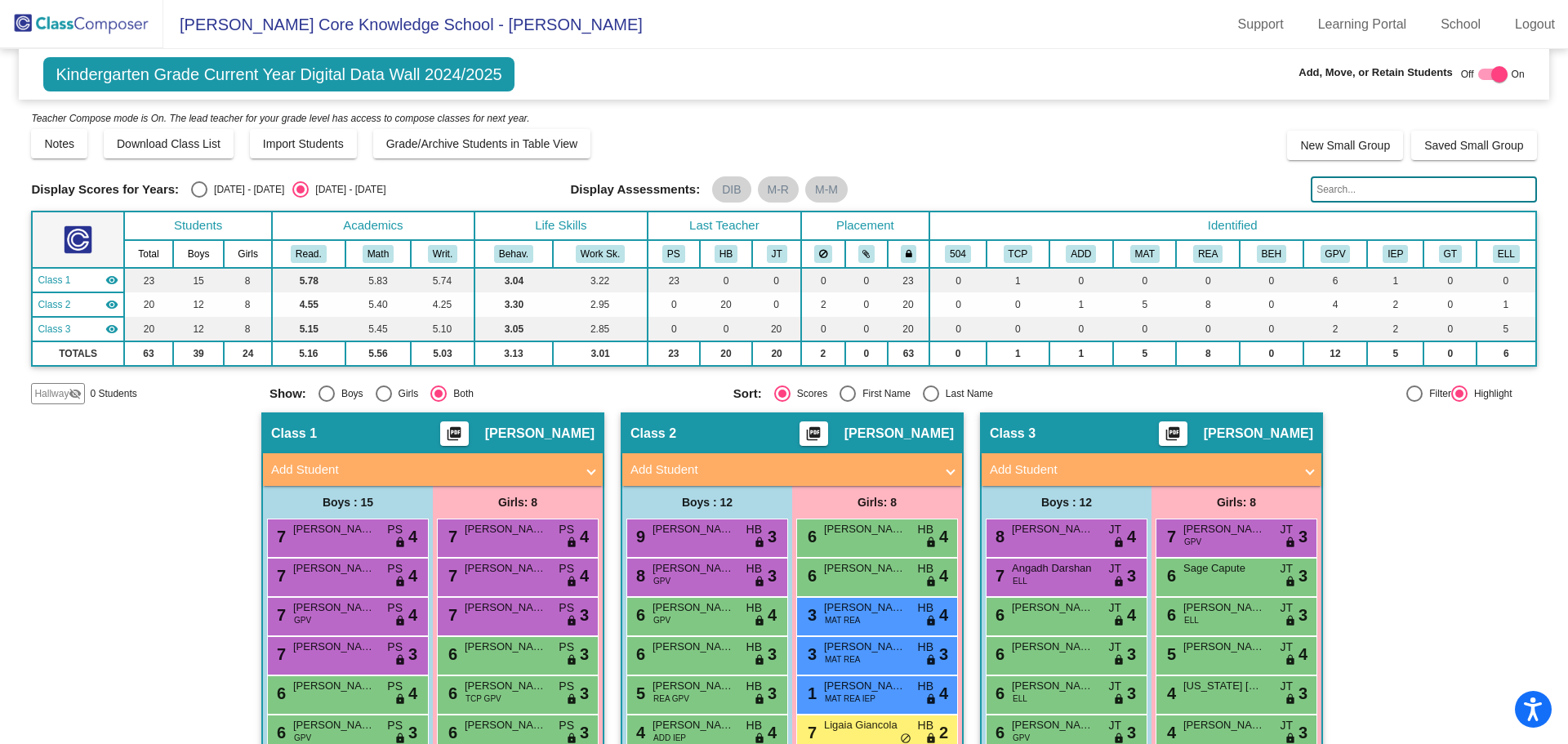 click on "Hallway" 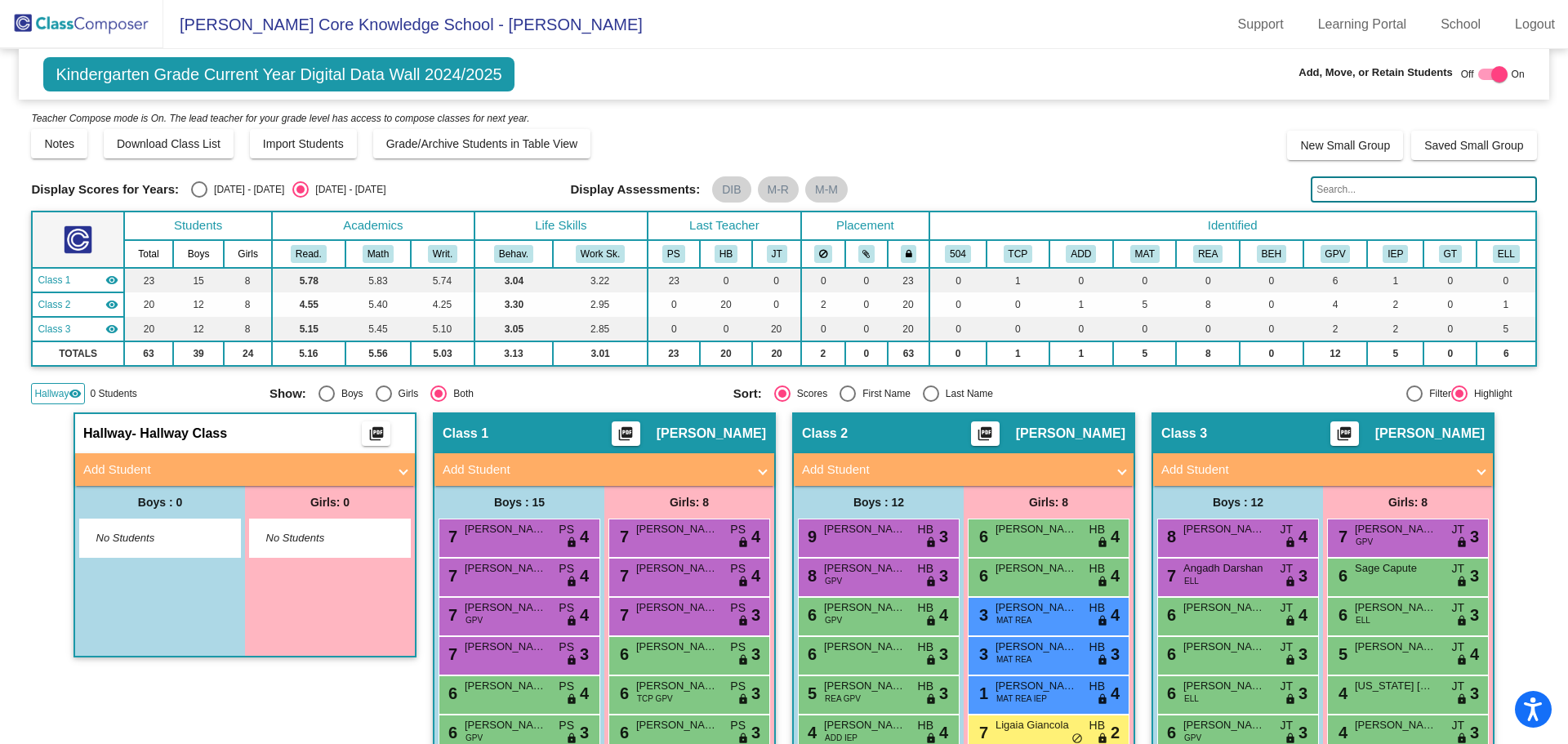 scroll, scrollTop: 82, scrollLeft: 0, axis: vertical 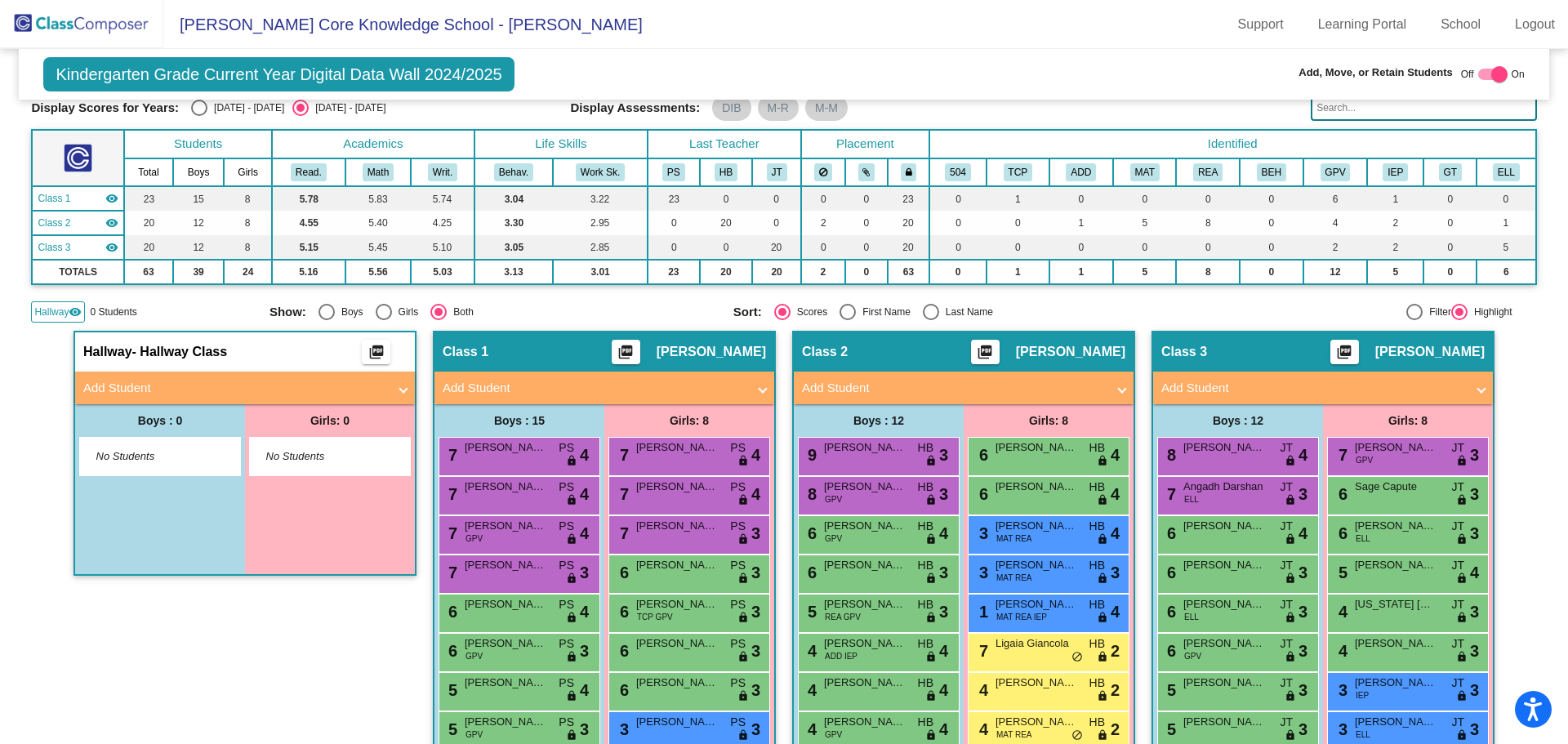click at bounding box center [403, 388] 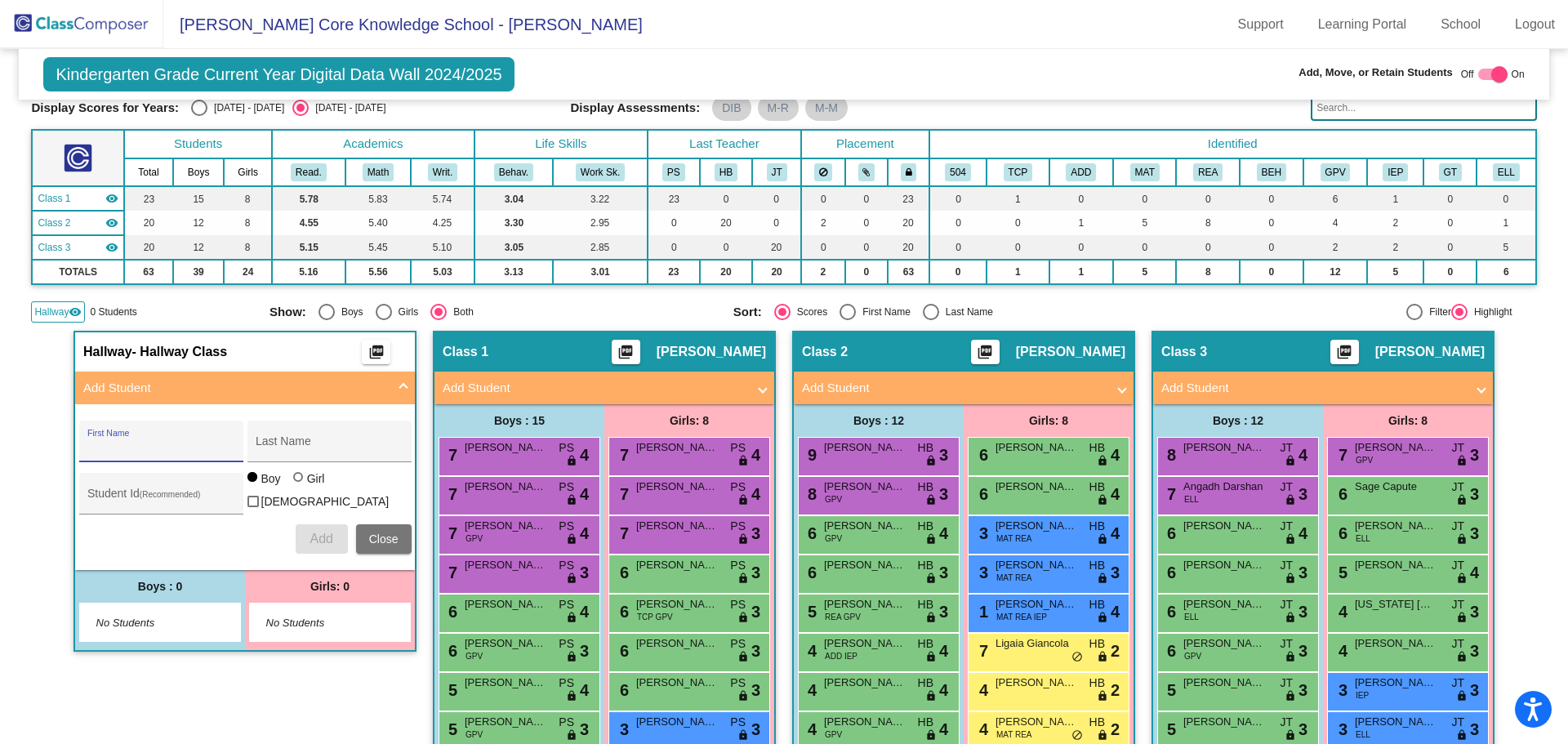 click on "First Name" at bounding box center (161, 448) 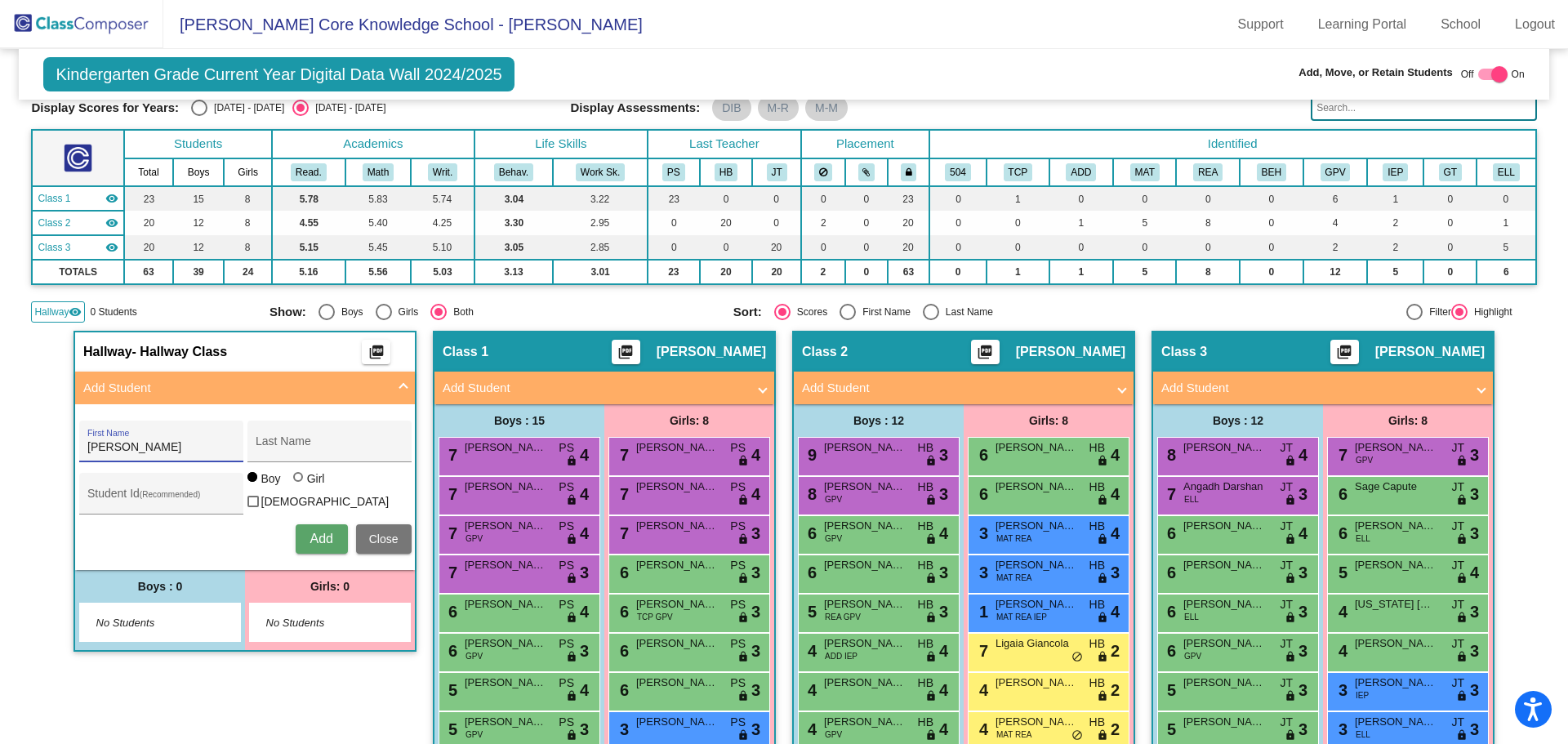type on "Sebastian" 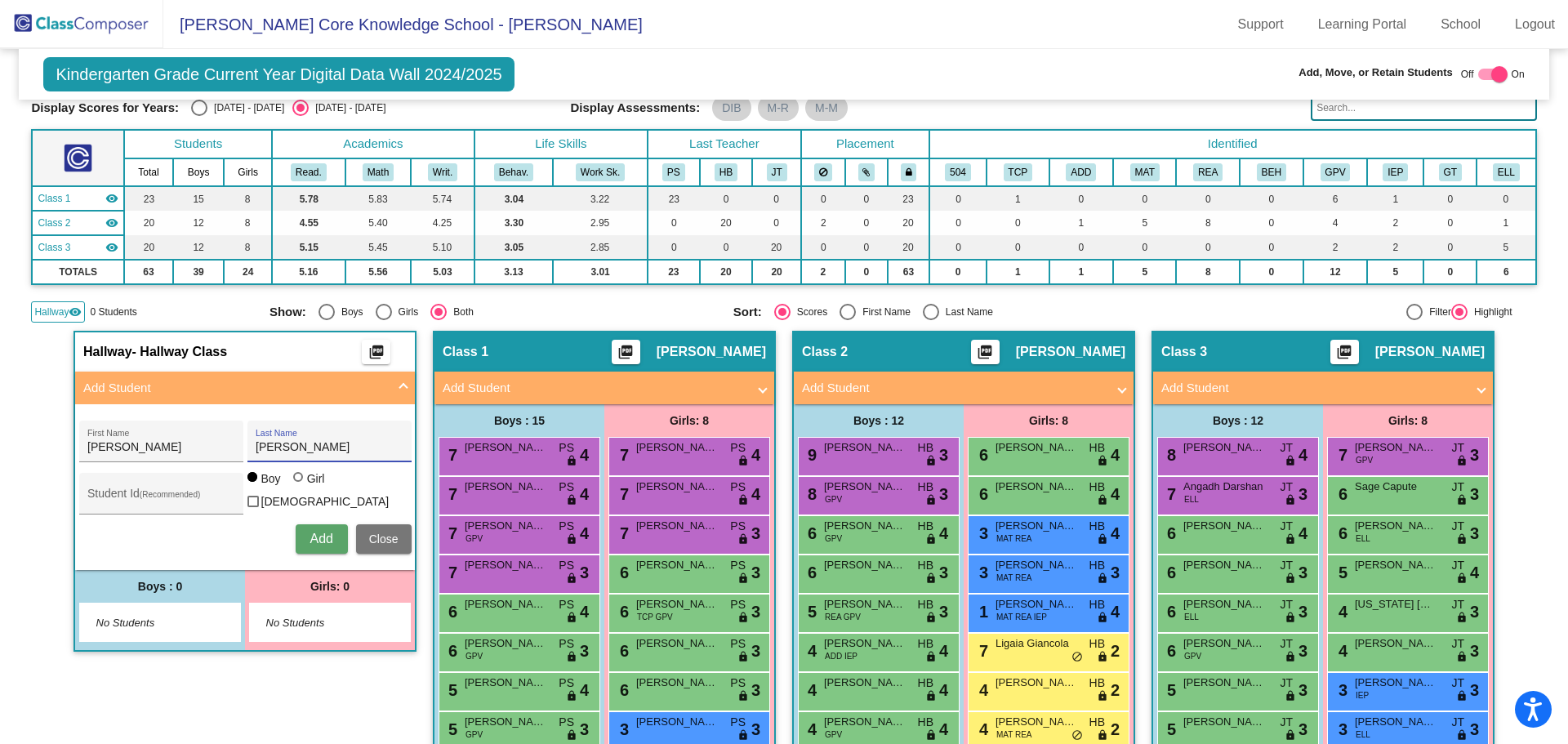 type on "McGuinness" 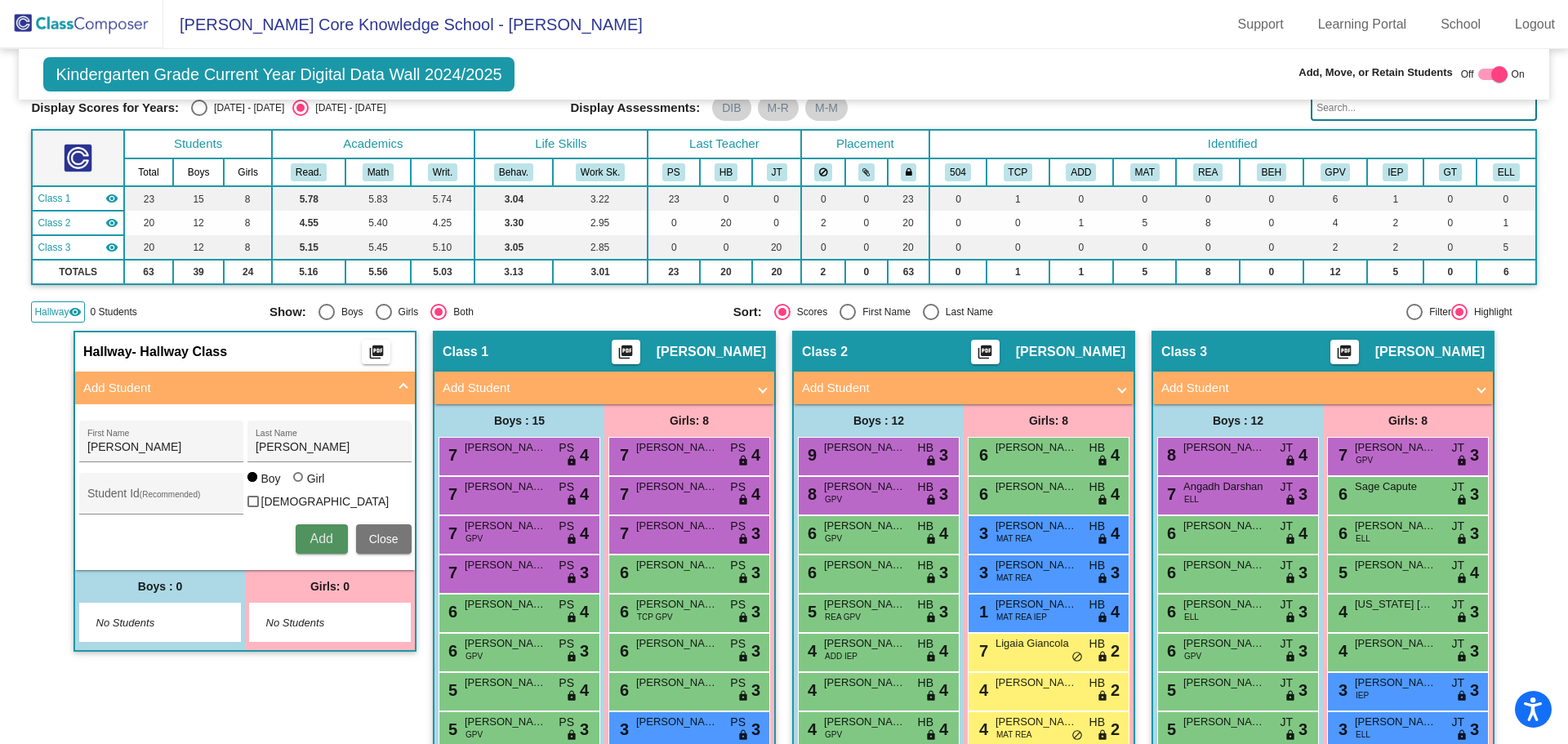 click on "Add" at bounding box center [321, 538] 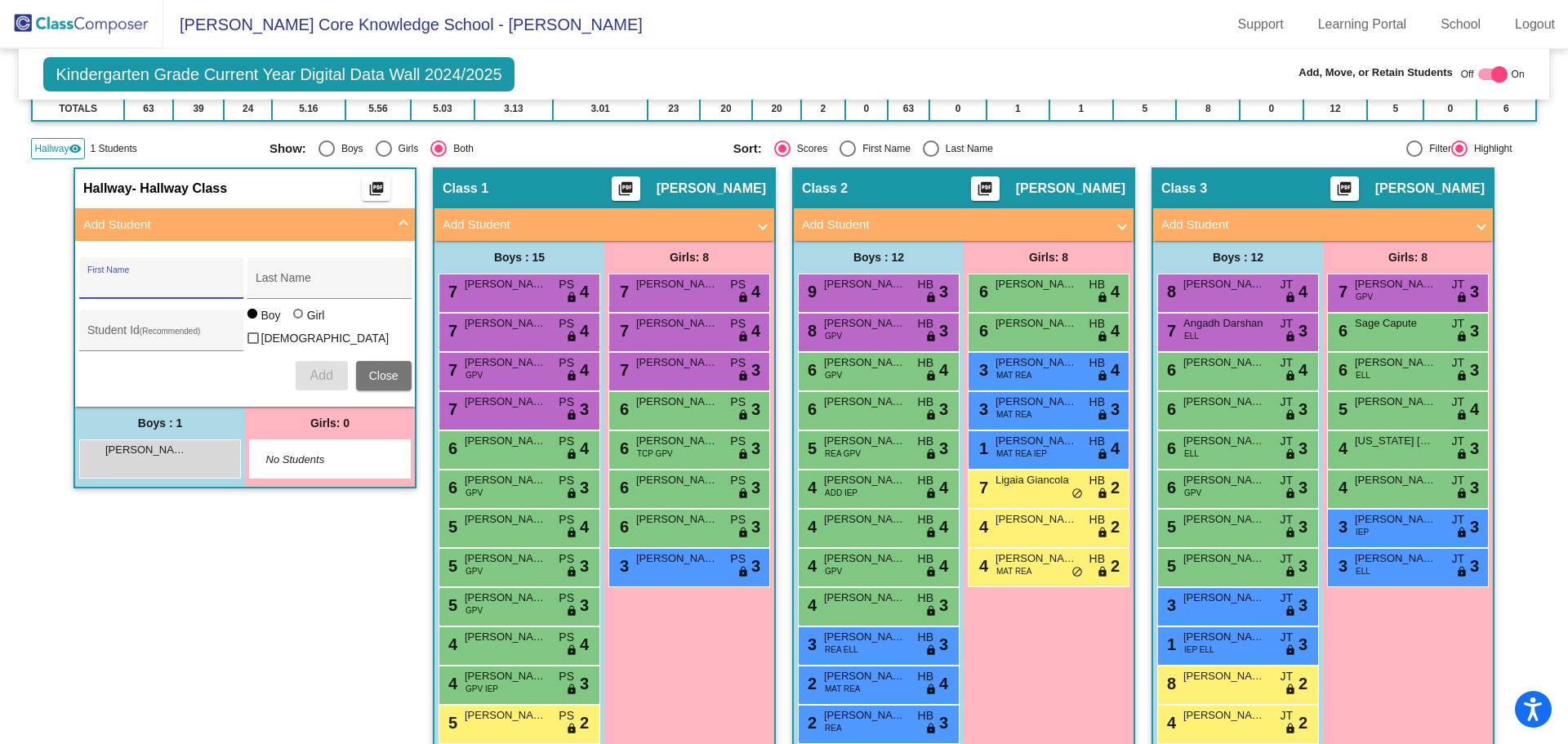 scroll, scrollTop: 0, scrollLeft: 0, axis: both 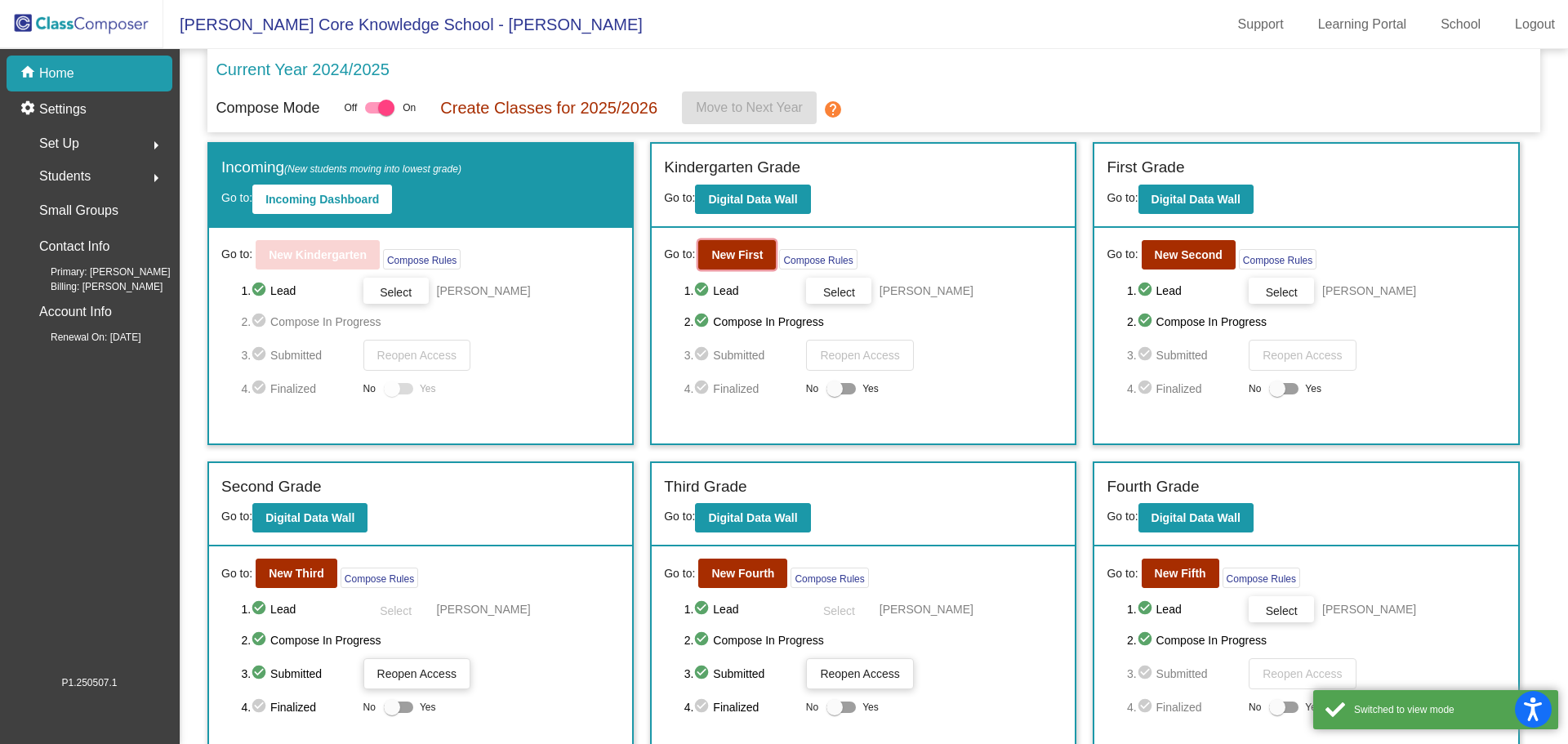 click on "New First" 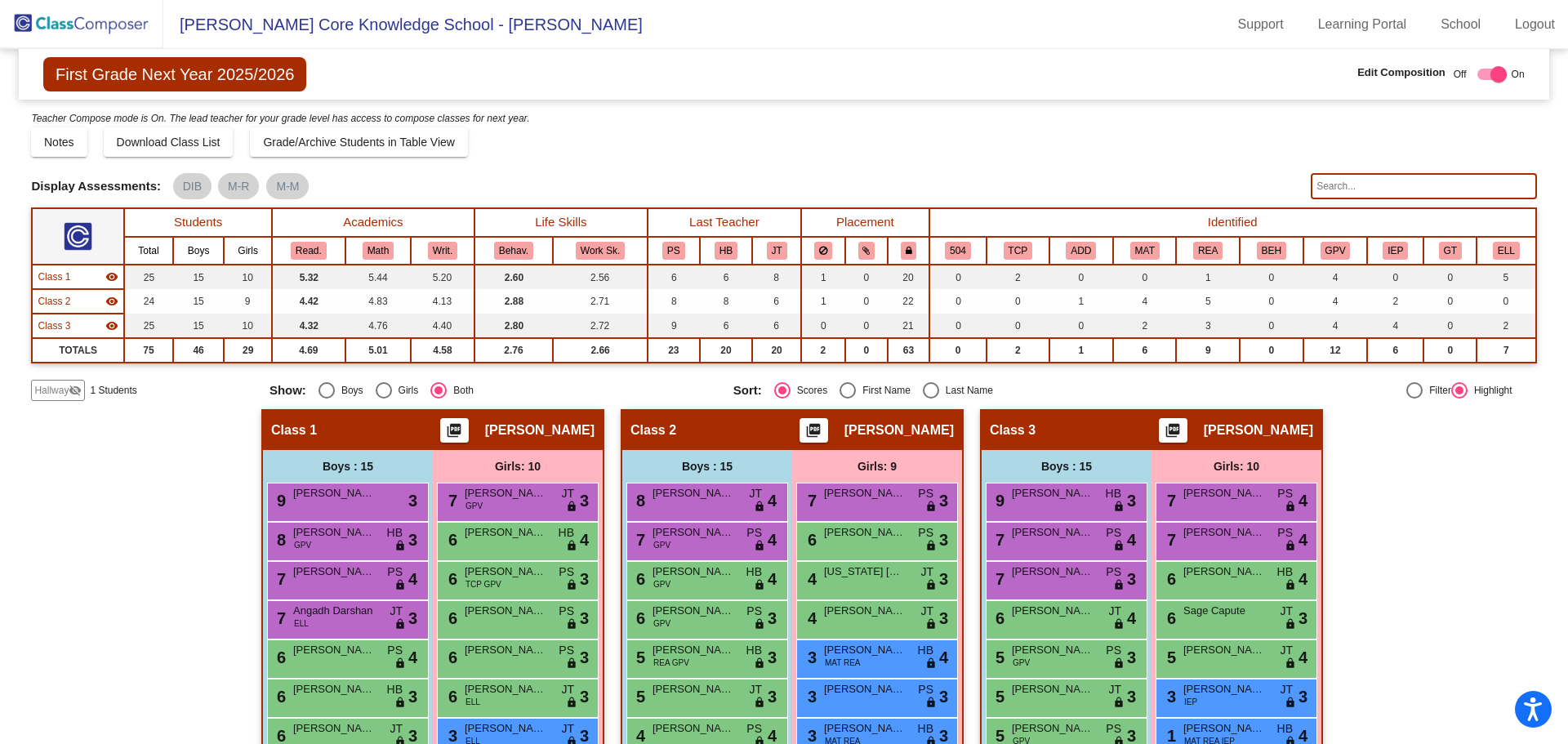 click on "Hallway   visibility_off" 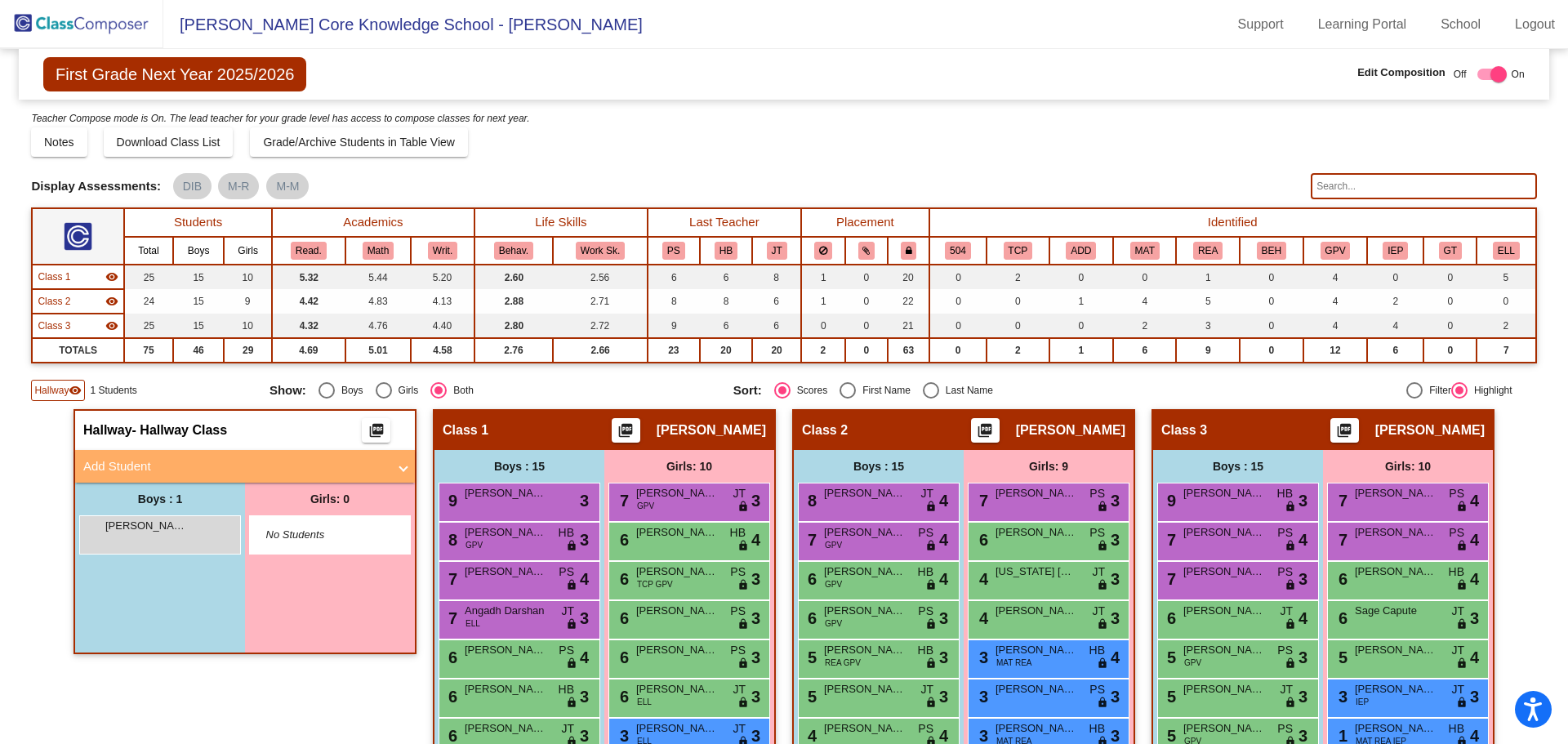 scroll, scrollTop: 163, scrollLeft: 0, axis: vertical 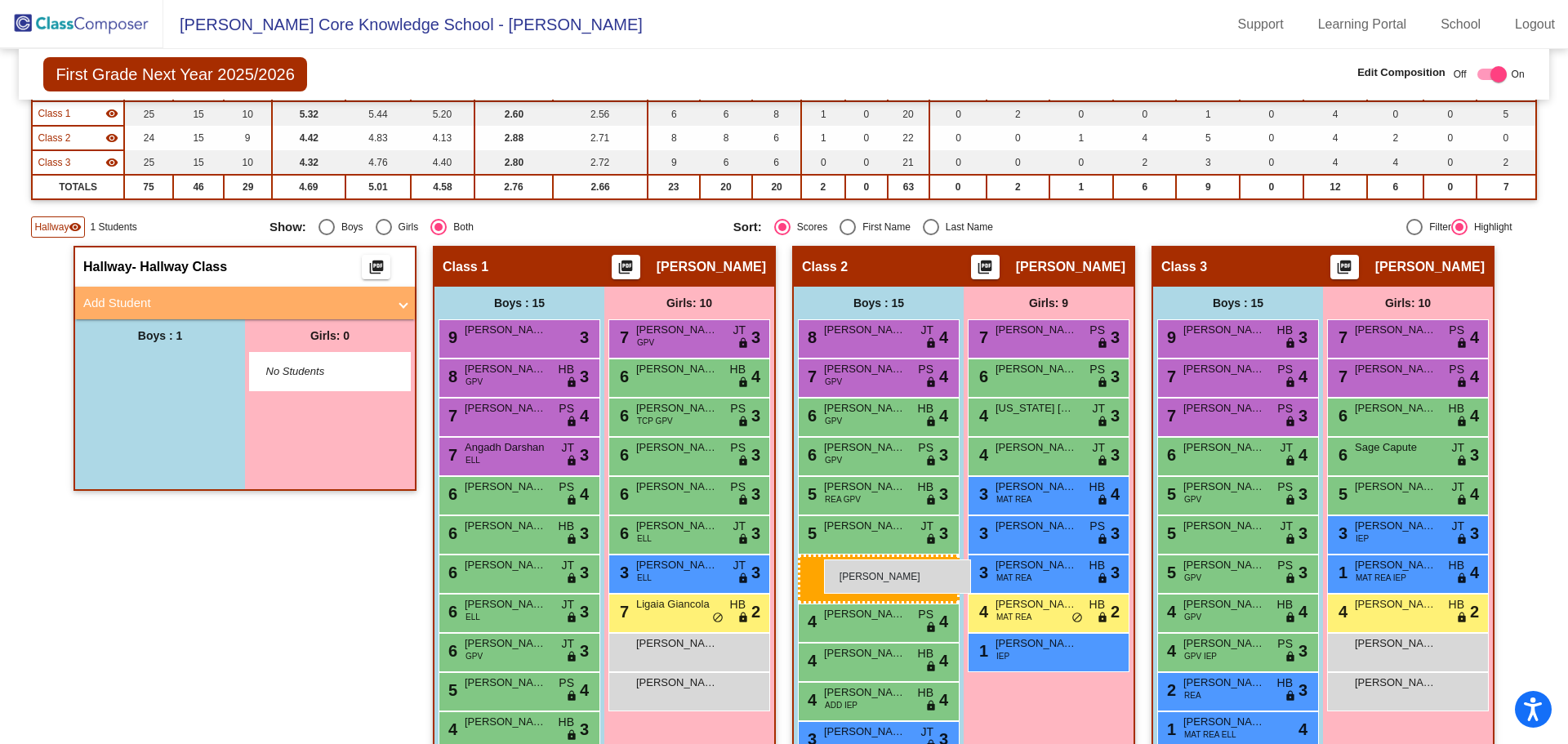 drag, startPoint x: 124, startPoint y: 375, endPoint x: 824, endPoint y: 559, distance: 723.77897 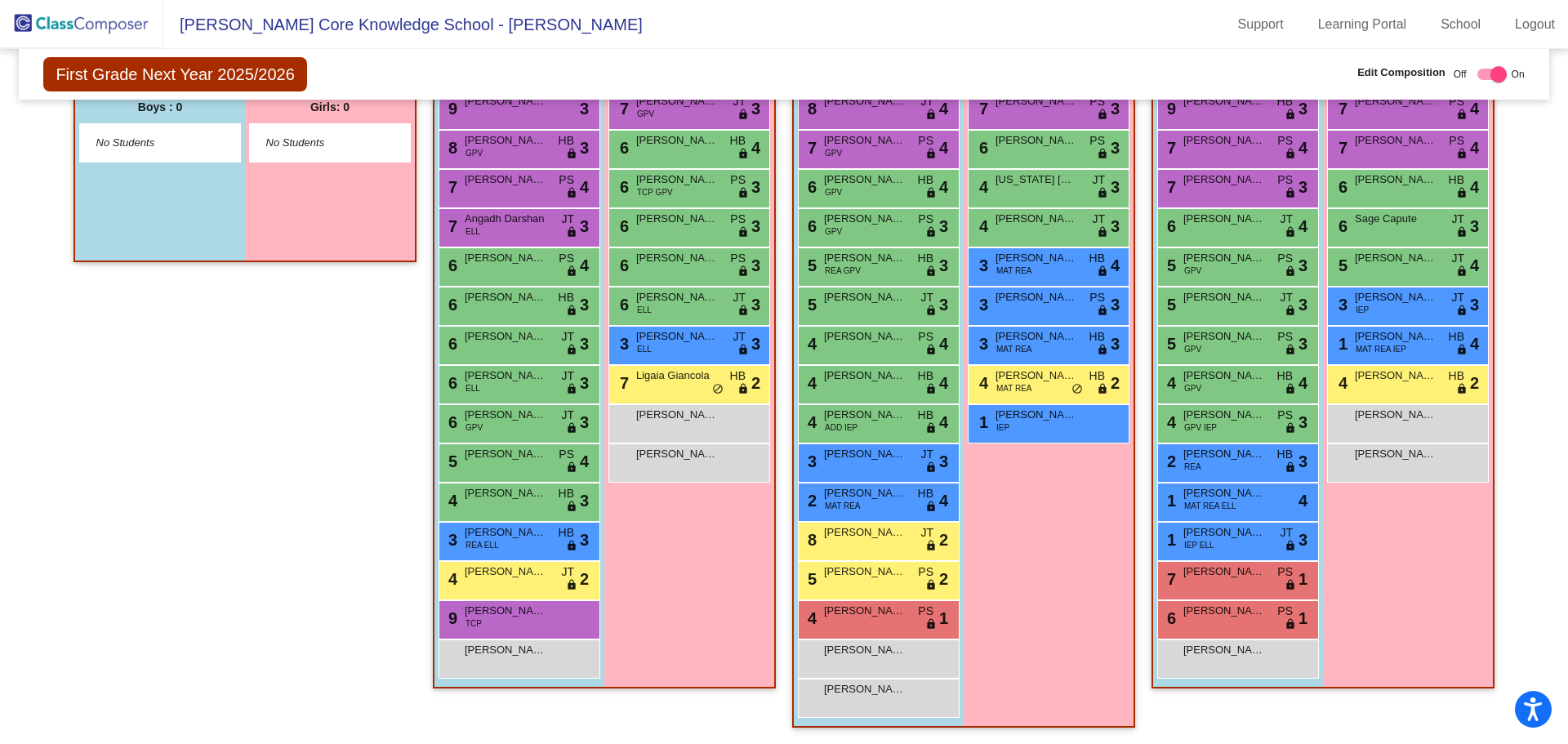 scroll, scrollTop: 310, scrollLeft: 0, axis: vertical 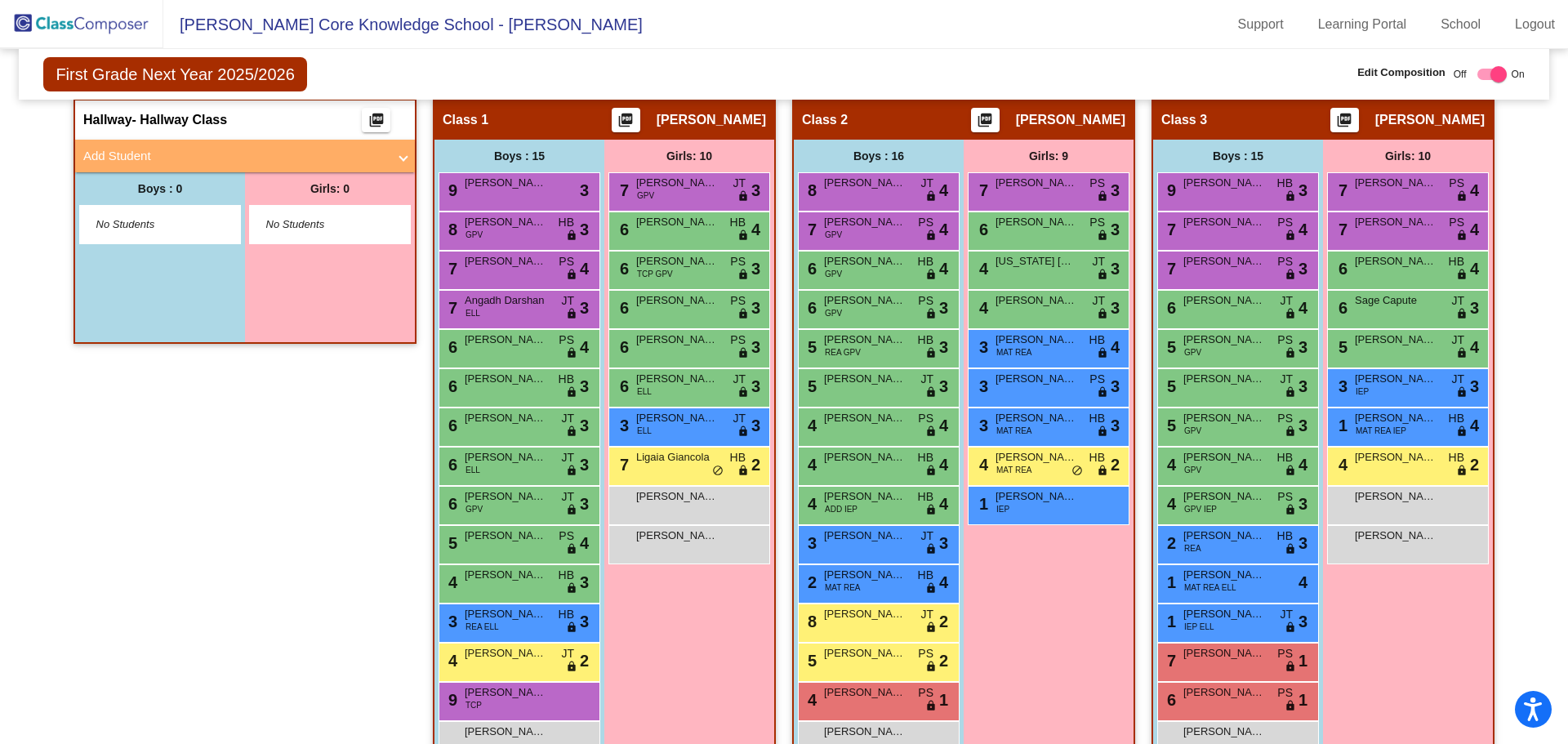 click on "Nari Henley-Krauss" at bounding box center [1036, 457] 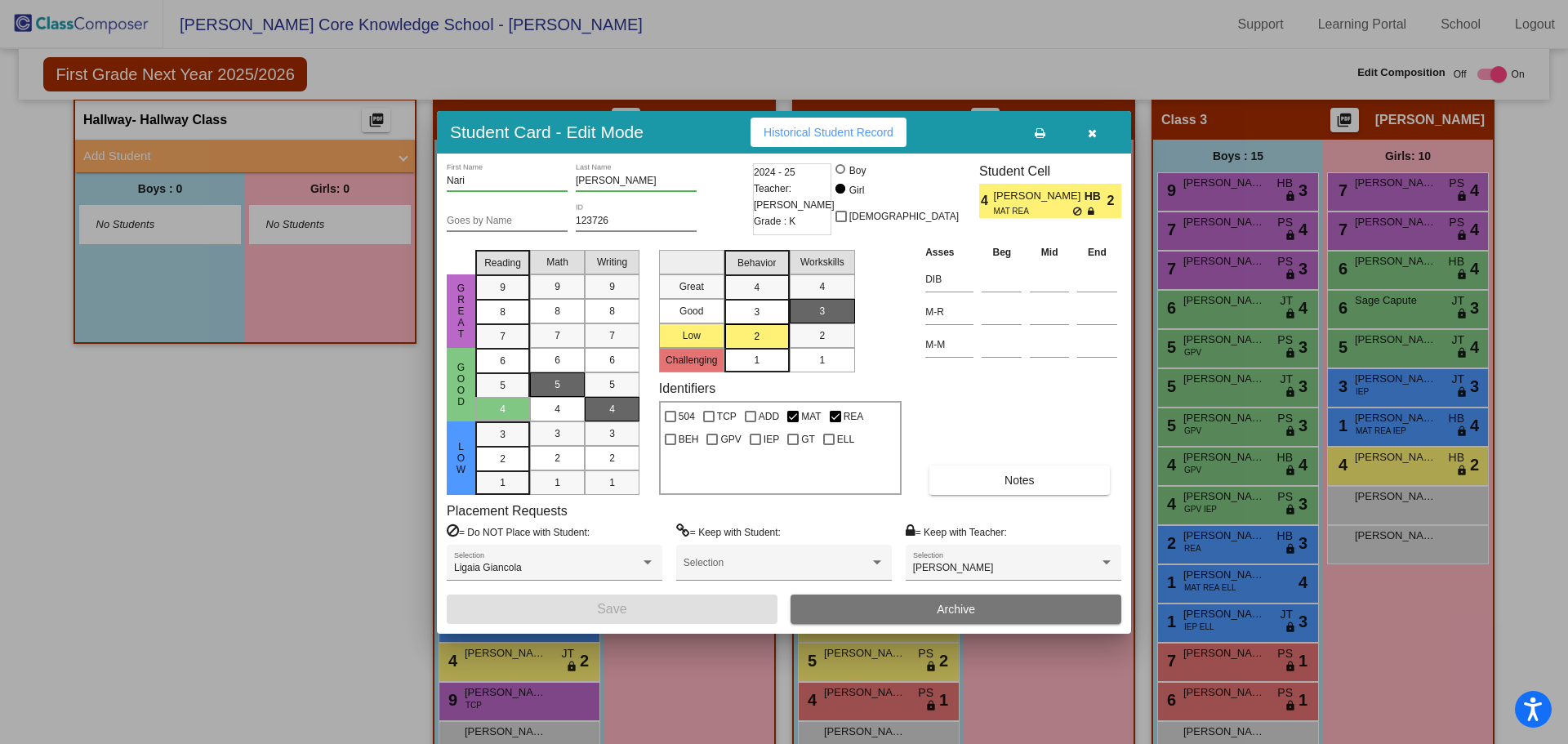 click on "Archive" at bounding box center [956, 609] 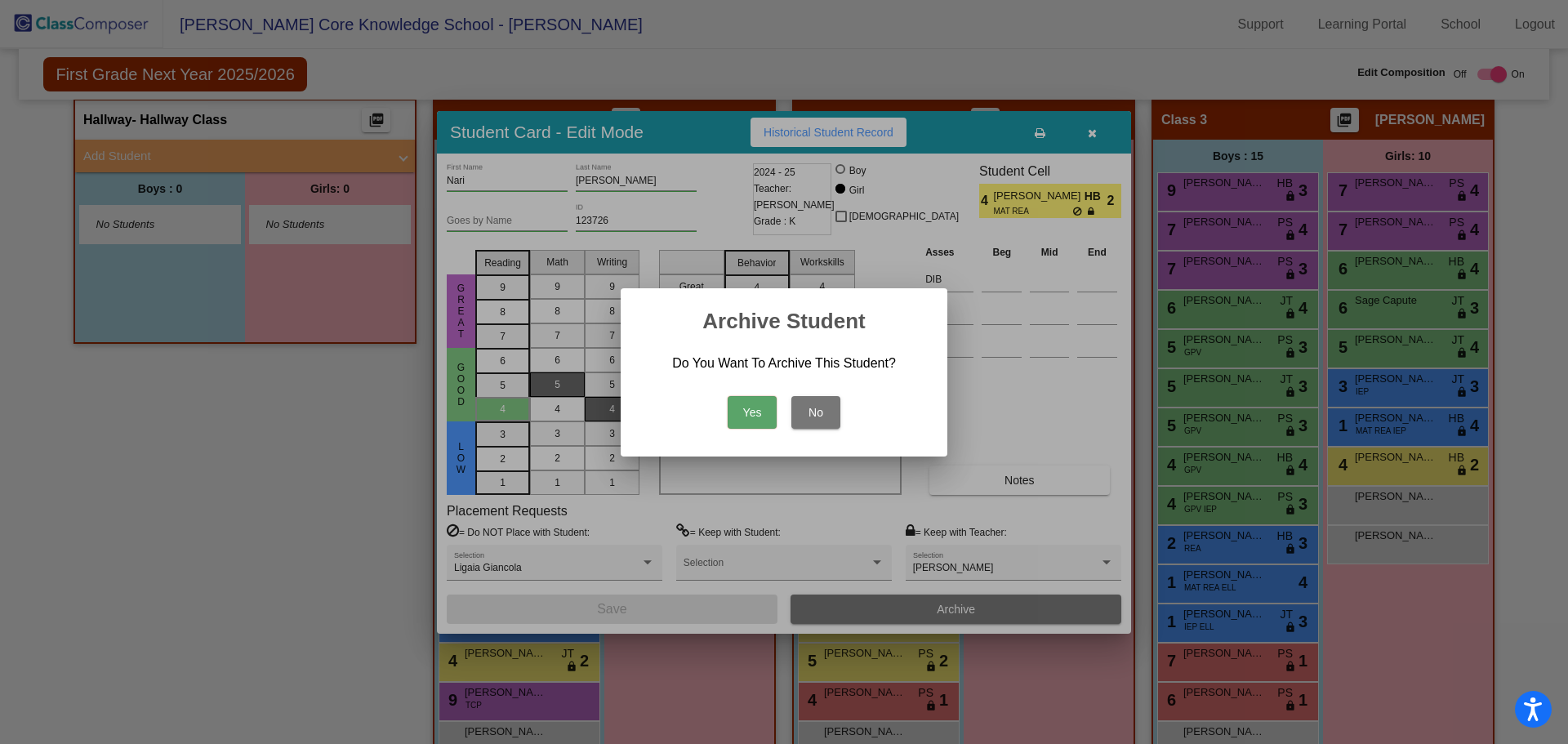 click on "Yes" at bounding box center (752, 412) 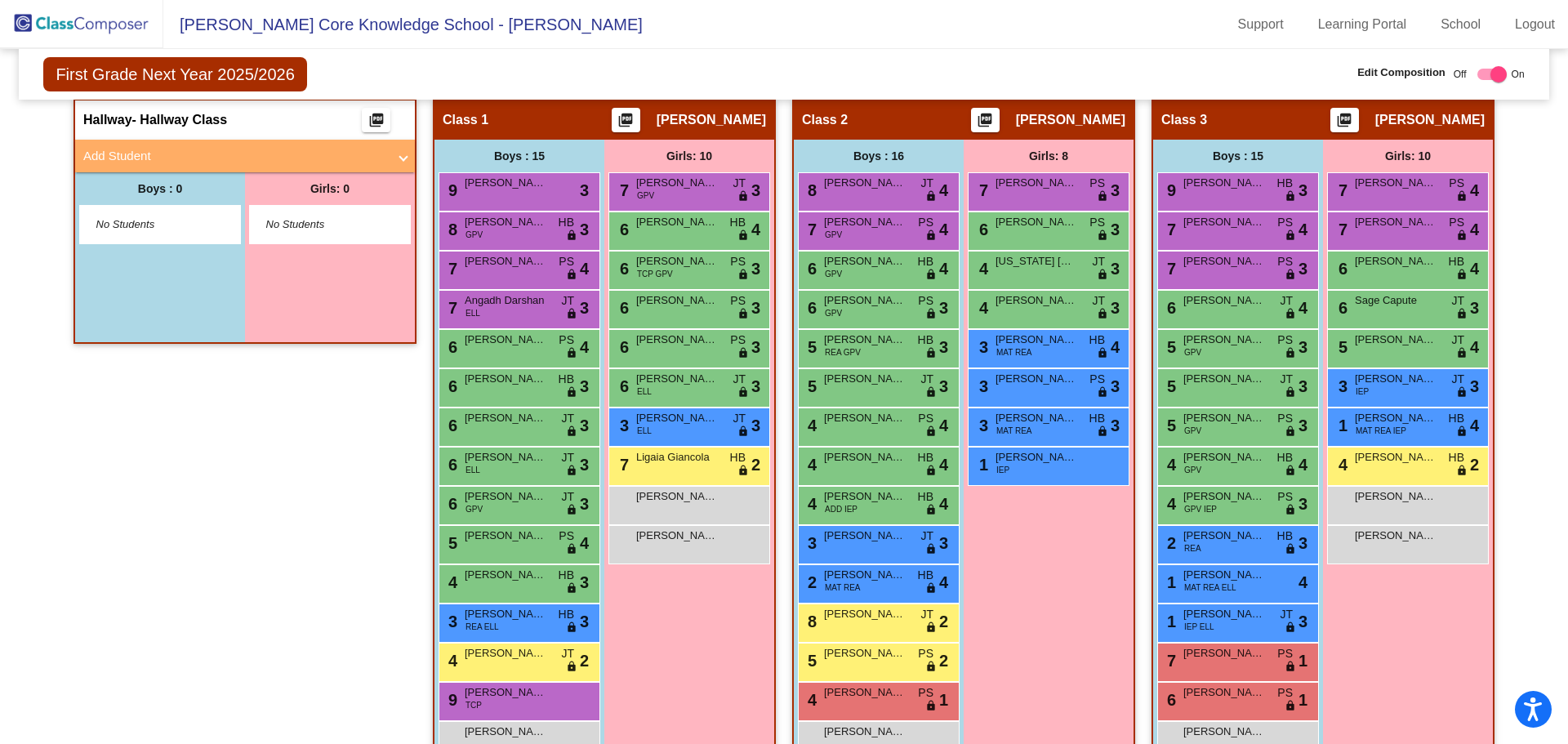 click on "Girls: 8 7 Josie Kingry PS lock do_not_disturb_alt 3 6 Shayla Filmalter PS lock do_not_disturb_alt 3 4 Arizona Graham JT lock do_not_disturb_alt 3 4 Leia Lowry JT lock do_not_disturb_alt 3 3 Mila Cramer MAT REA HB lock do_not_disturb_alt 4 3 Lillian Spencer PS lock do_not_disturb_alt 3 3 Nieka Janik MAT REA HB lock do_not_disturb_alt 3 1 Jocelyn Seid IEP lock do_not_disturb_alt" at bounding box center (330, 257) 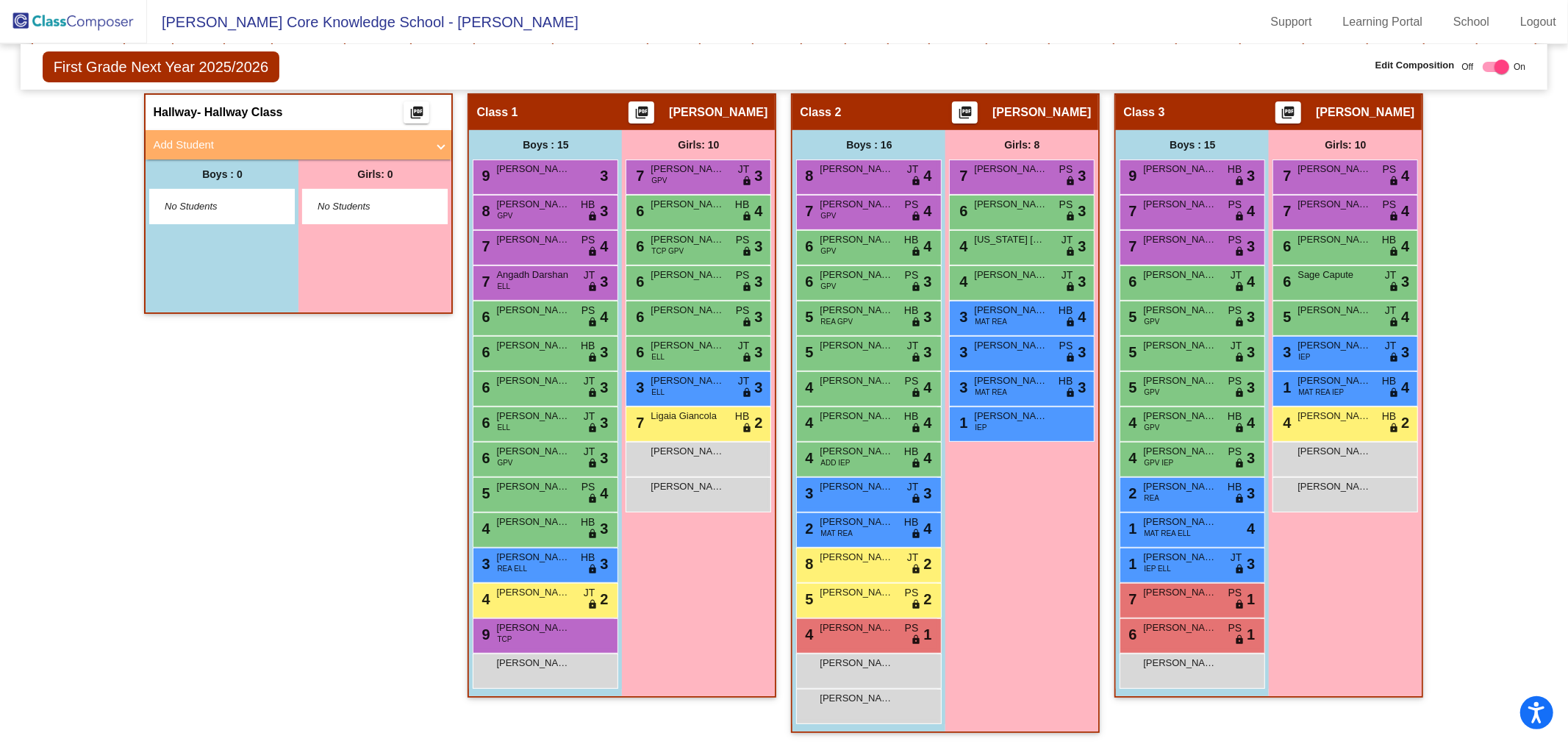 scroll, scrollTop: 0, scrollLeft: 0, axis: both 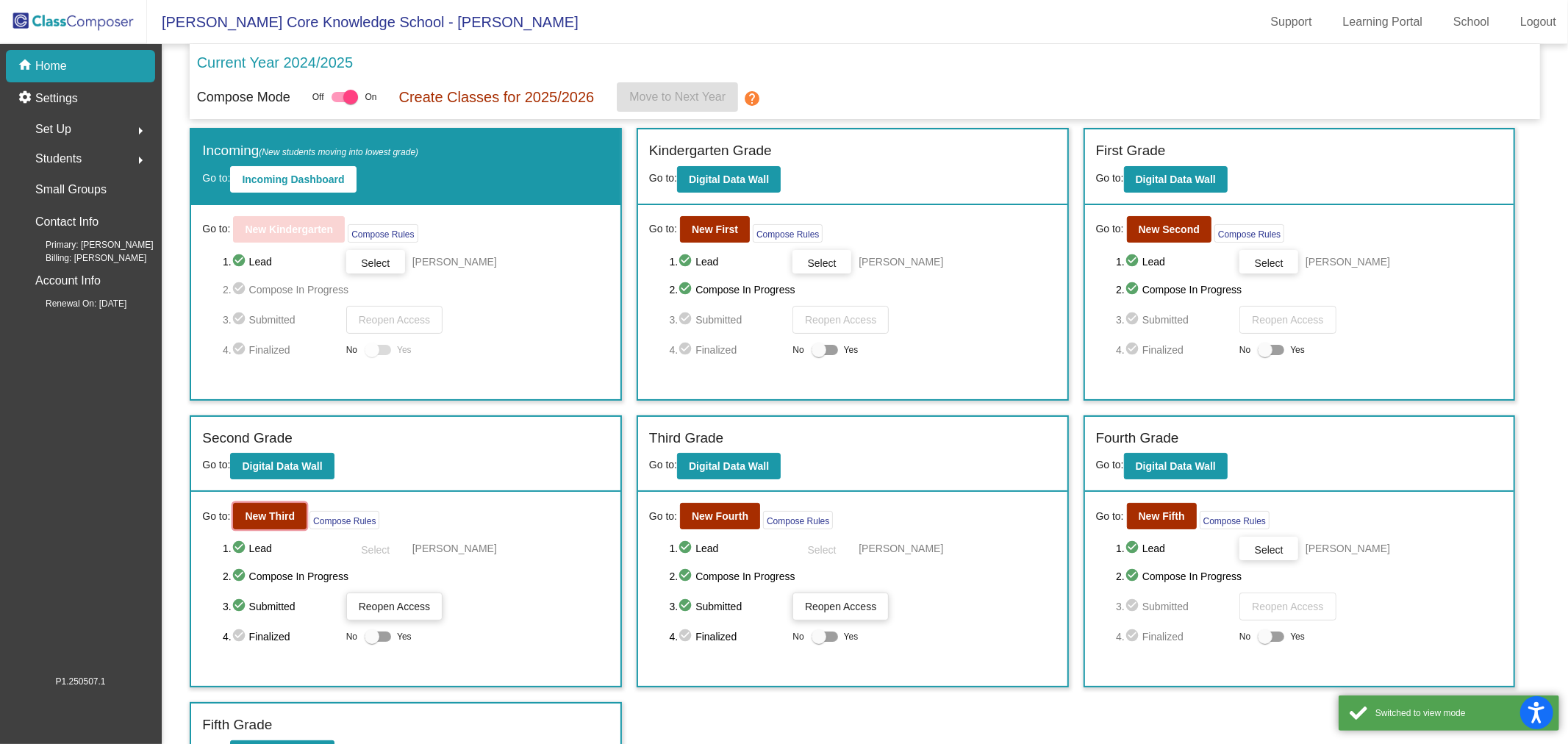 click on "New Third" 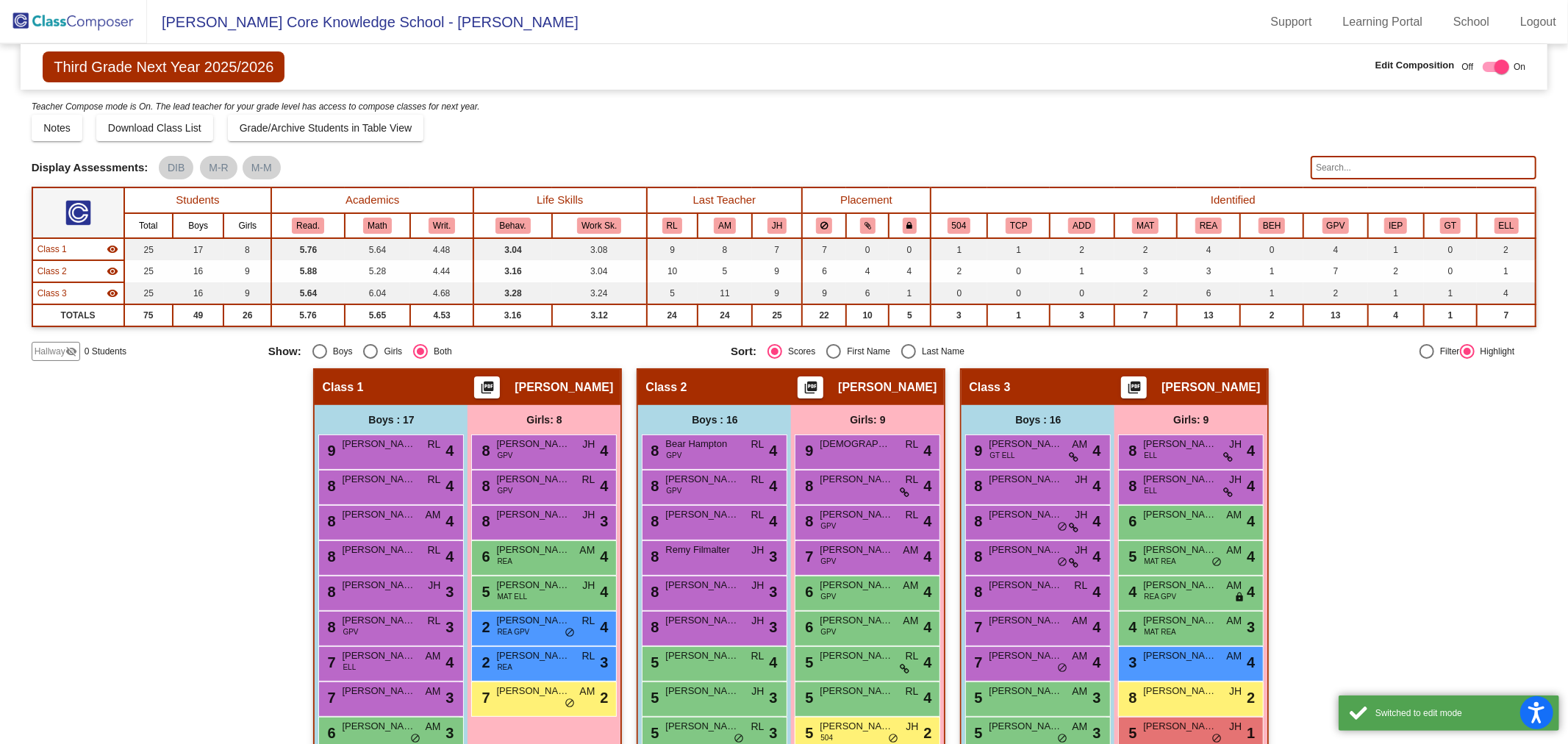 scroll, scrollTop: 310, scrollLeft: 0, axis: vertical 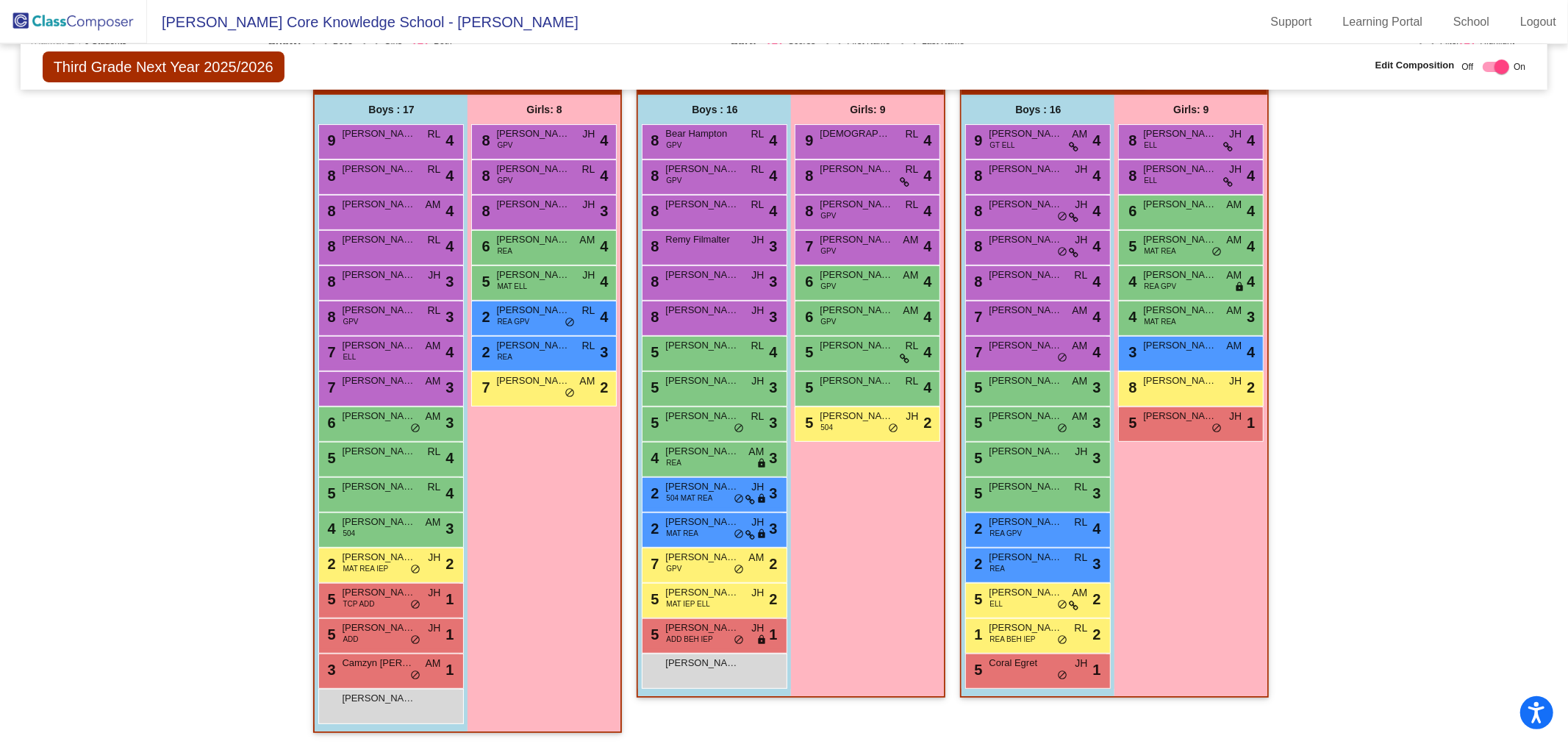 click on "Kieran McGuinness" at bounding box center [379, 698] 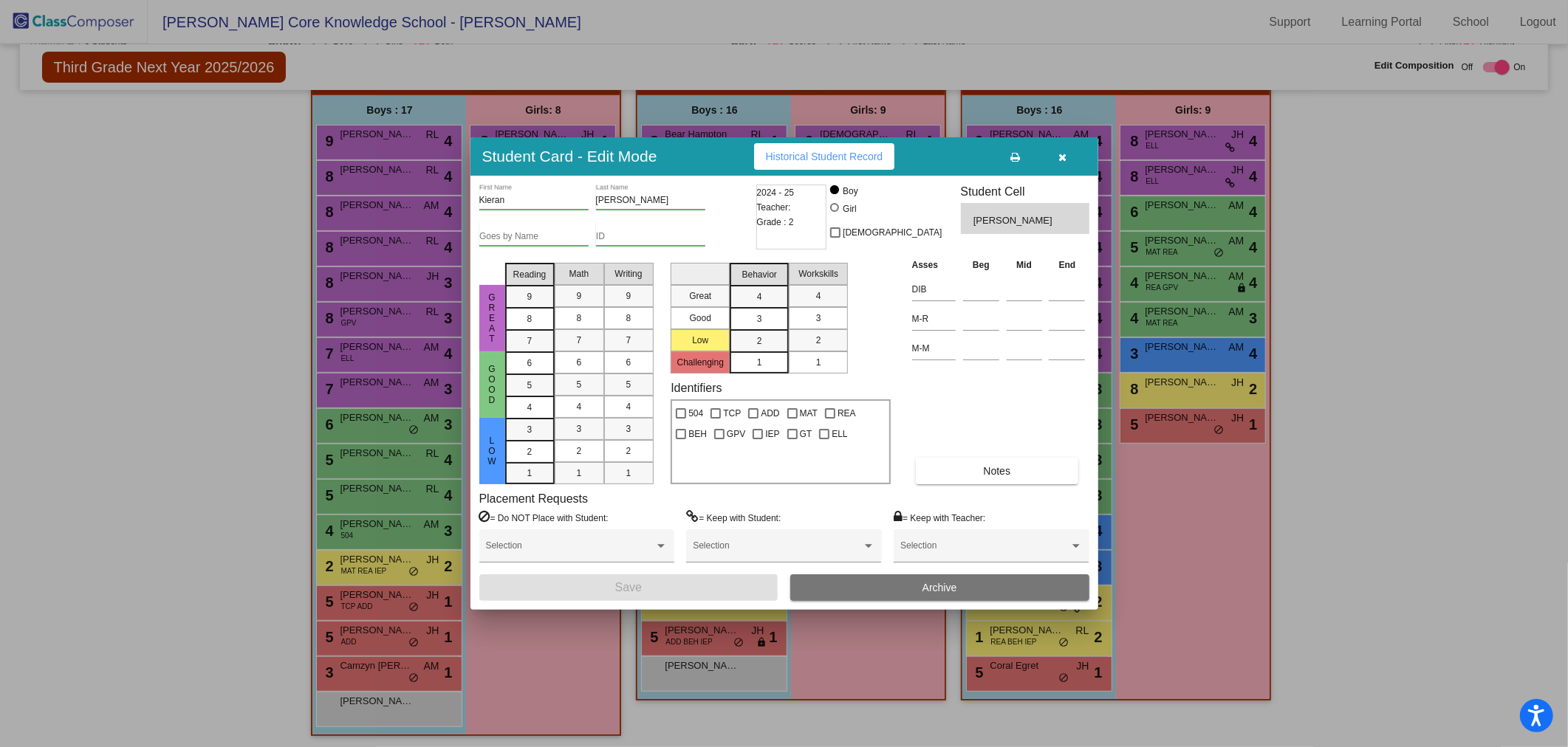 click at bounding box center (1063, 156) 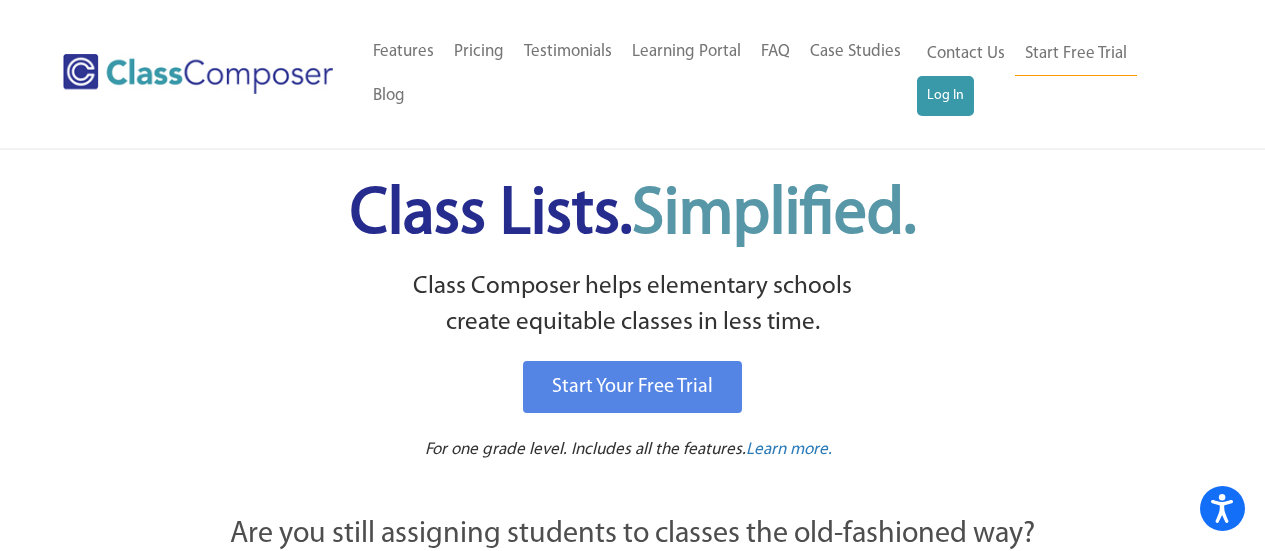 scroll, scrollTop: 0, scrollLeft: 0, axis: both 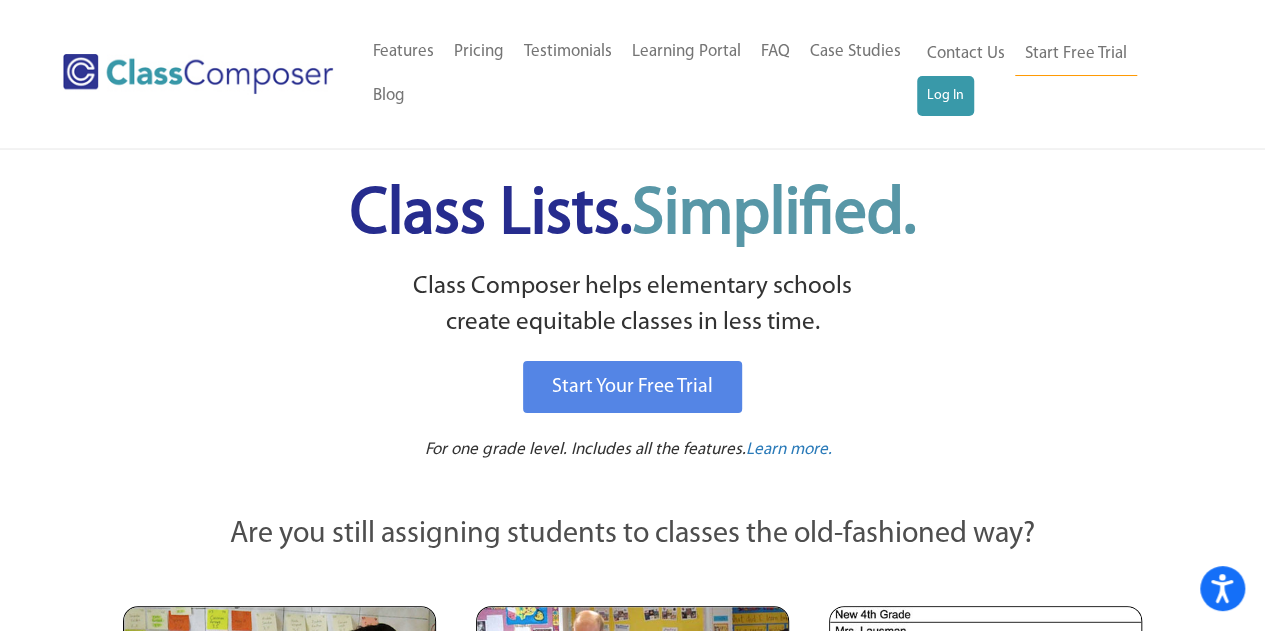 click on "Class Composer helps elementary schools
create equitable classes in less time." at bounding box center [633, 305] 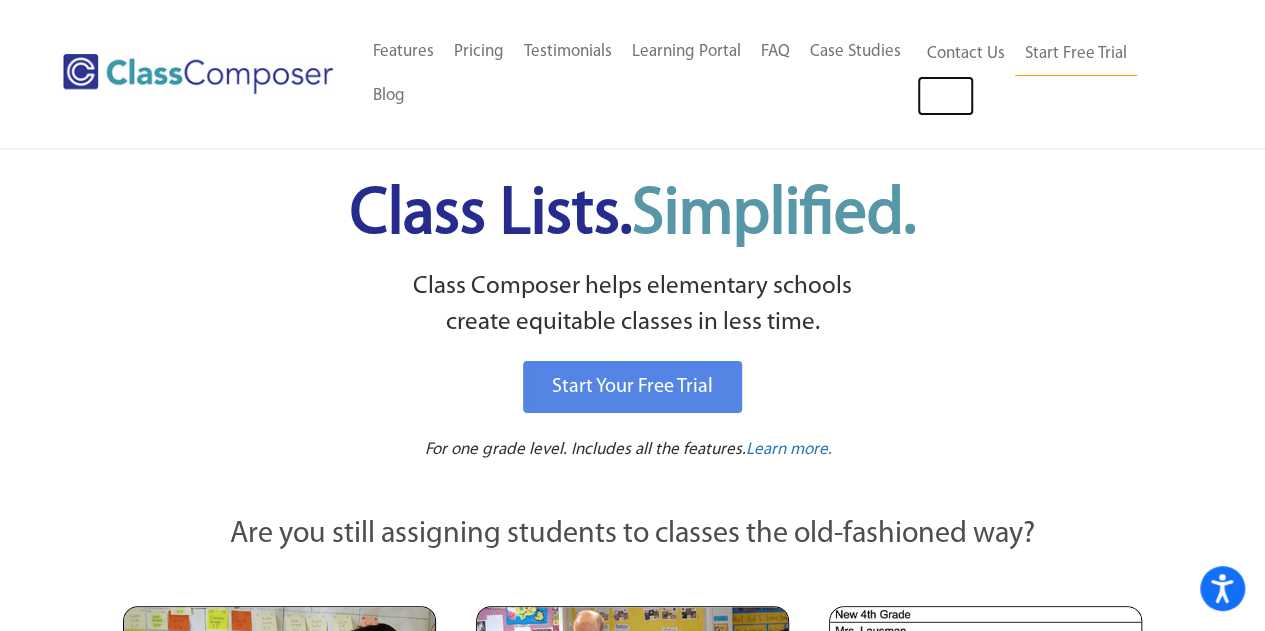 click on "Log In" at bounding box center [945, 96] 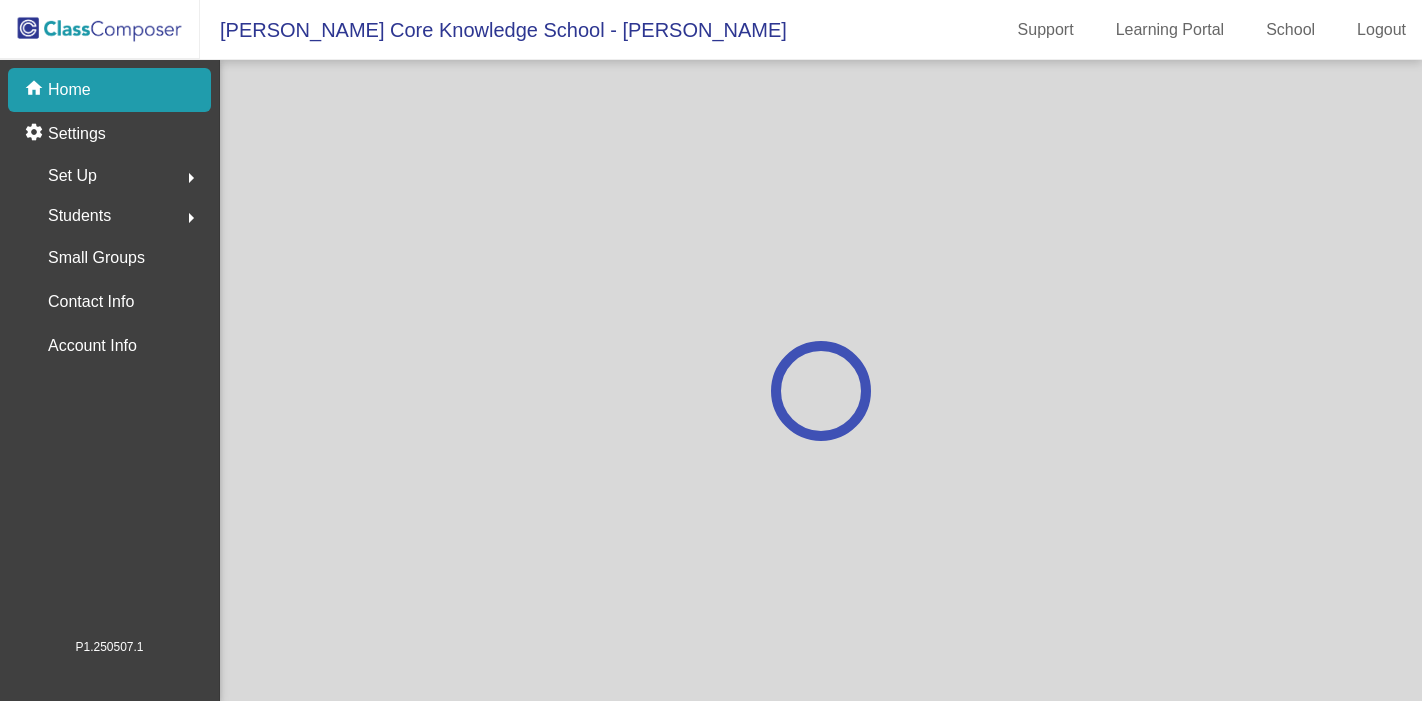 scroll, scrollTop: 0, scrollLeft: 0, axis: both 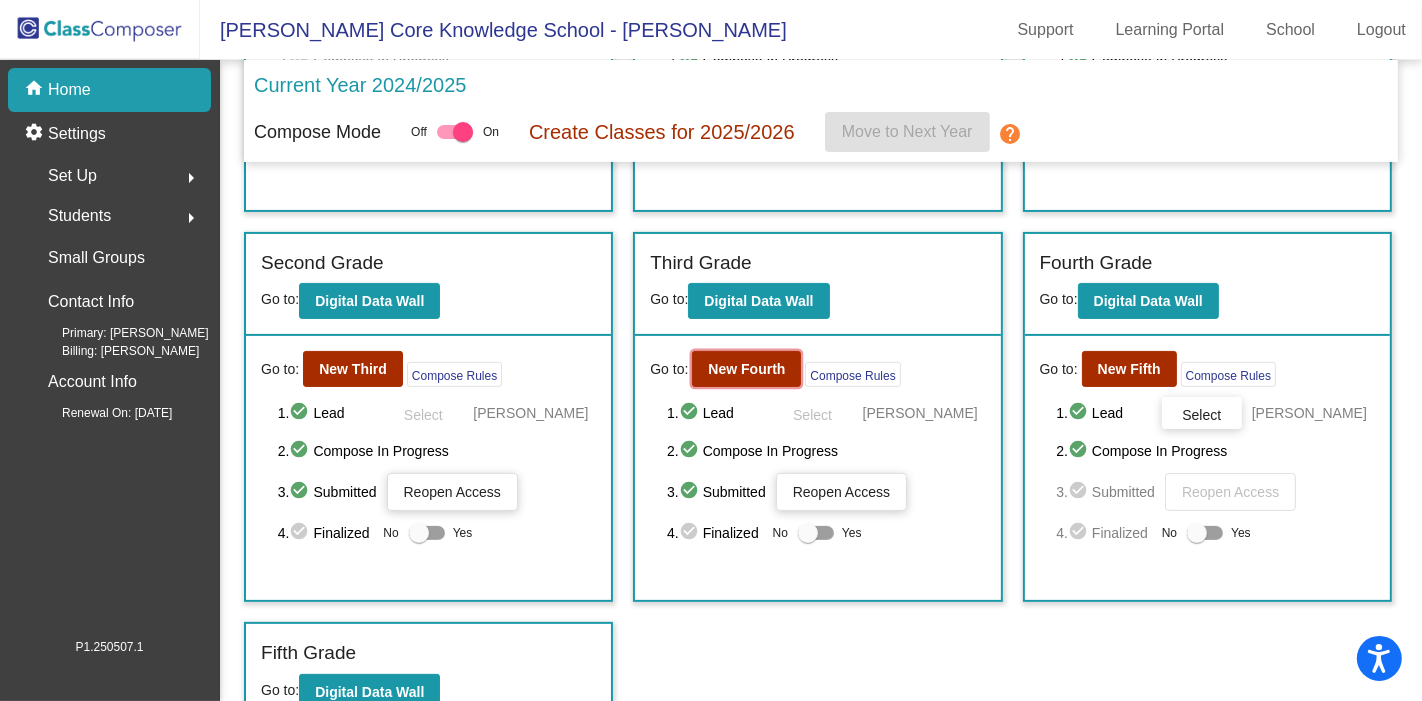 click on "New Fourth" 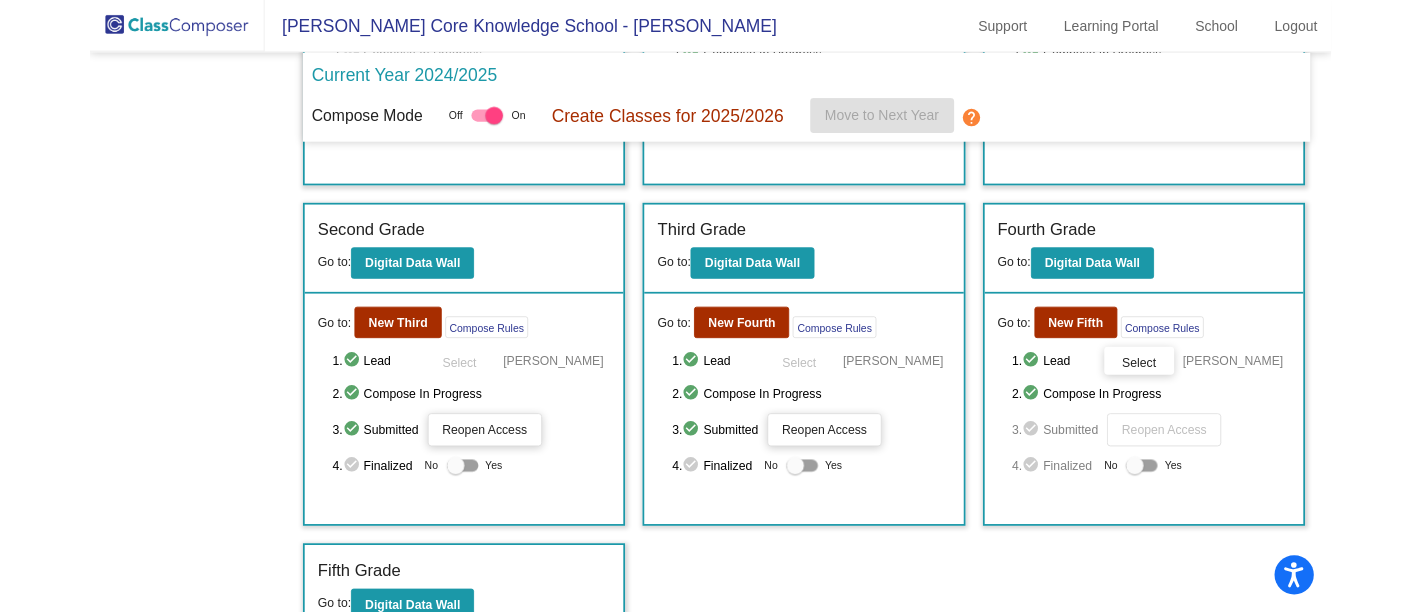 scroll, scrollTop: 0, scrollLeft: 0, axis: both 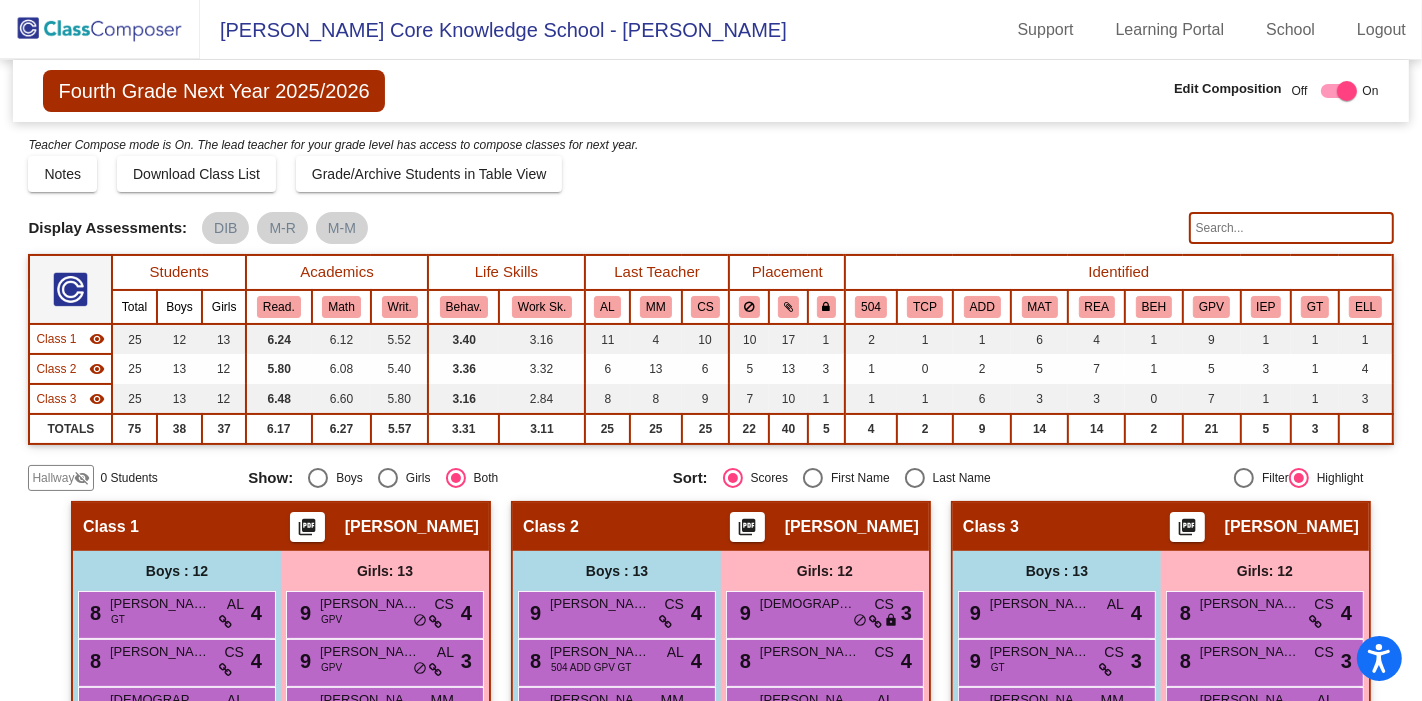 click on "Download Class List" 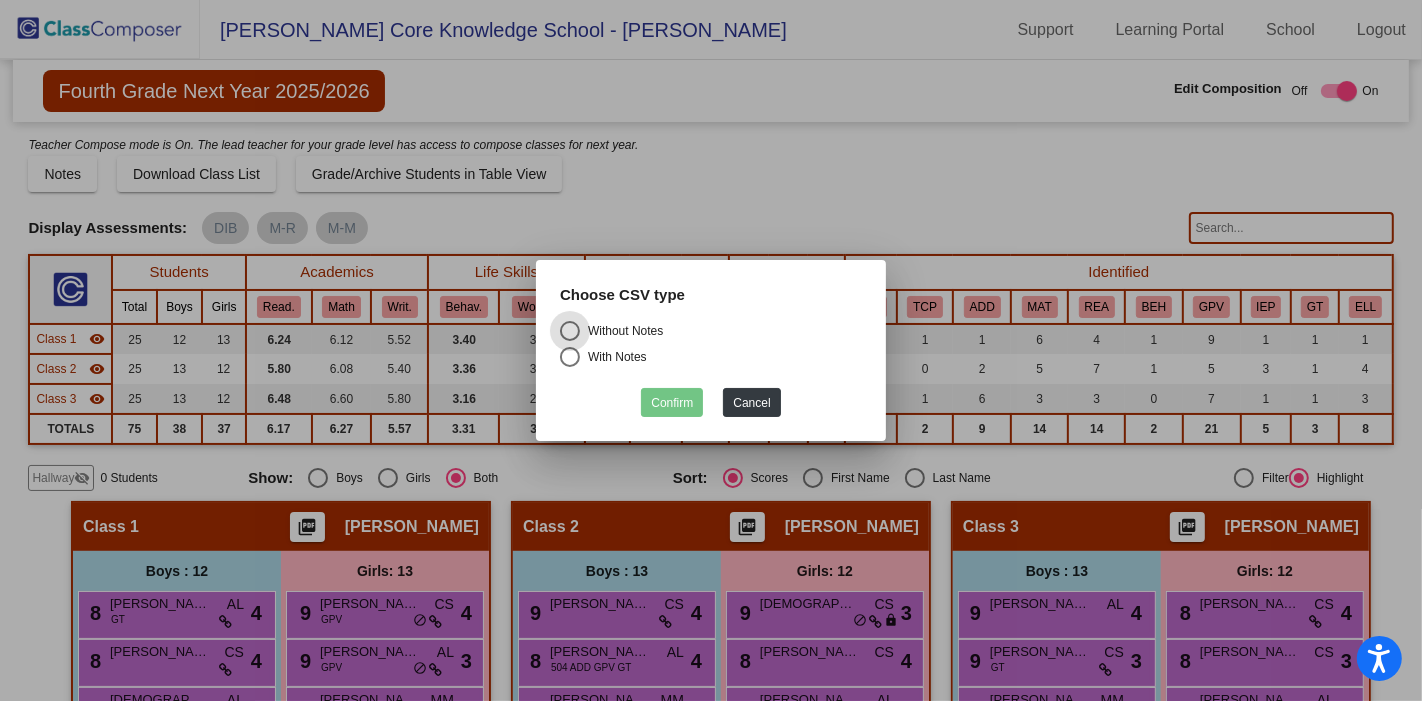 click at bounding box center (570, 331) 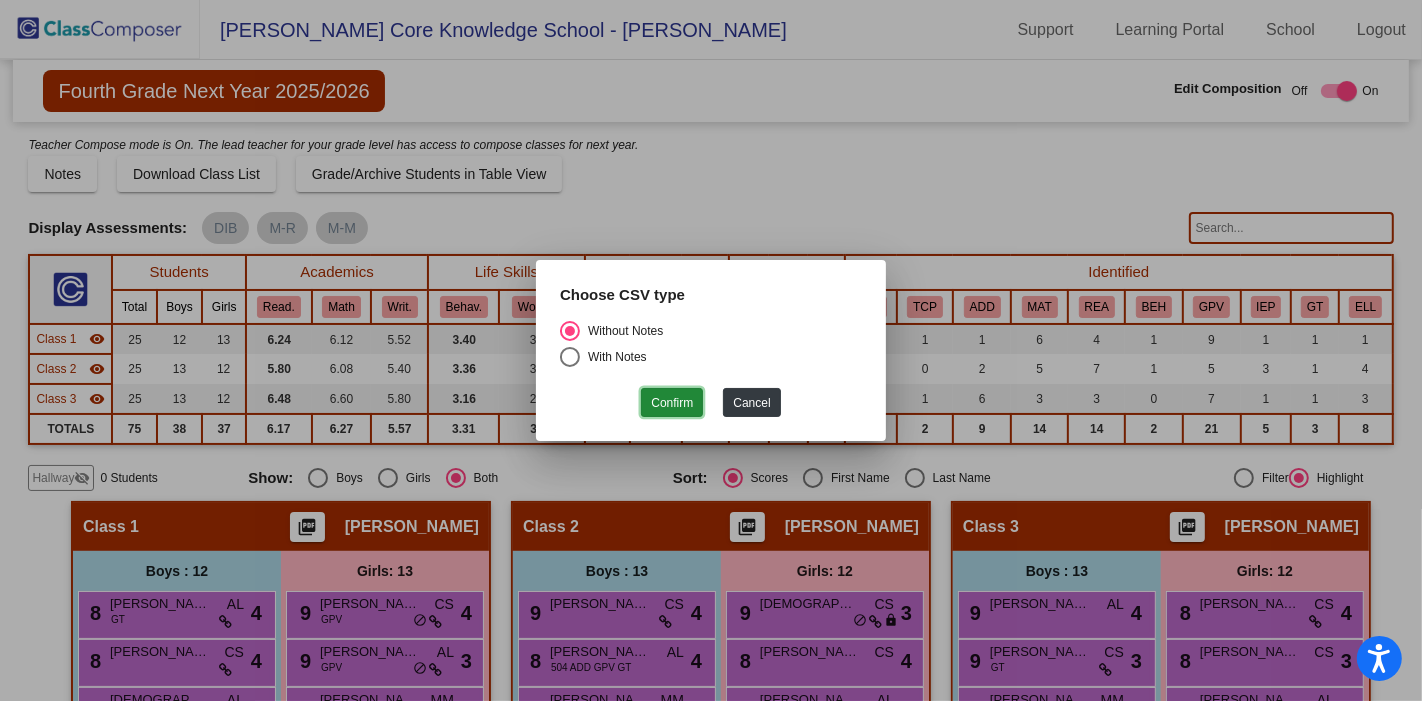 click on "Confirm" at bounding box center [672, 402] 